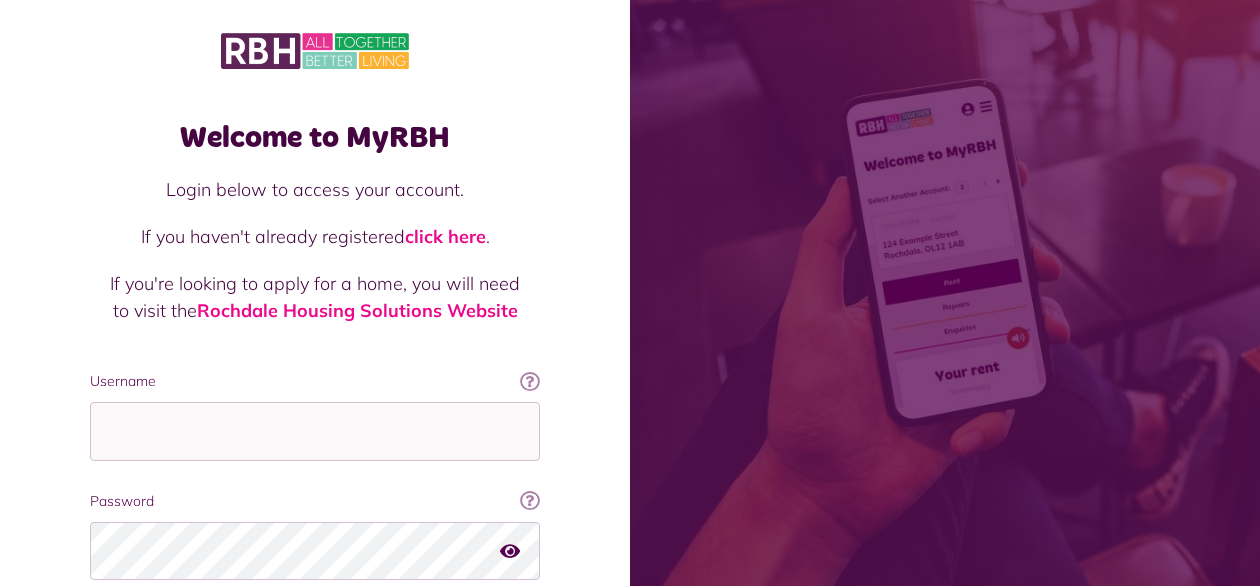 scroll, scrollTop: 0, scrollLeft: 0, axis: both 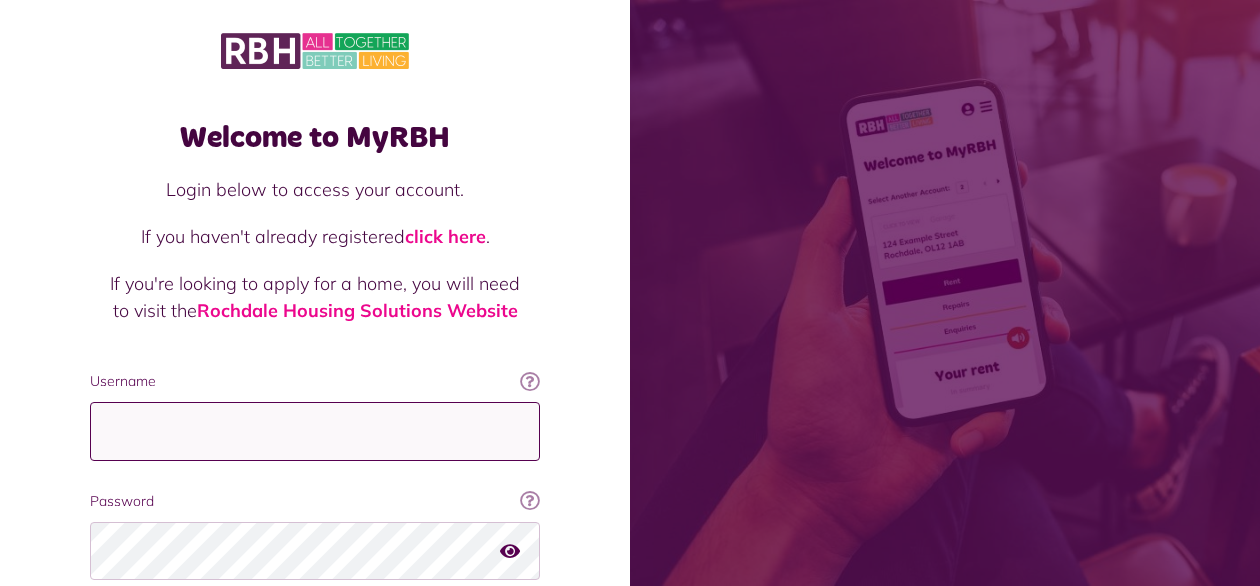 type on "**********" 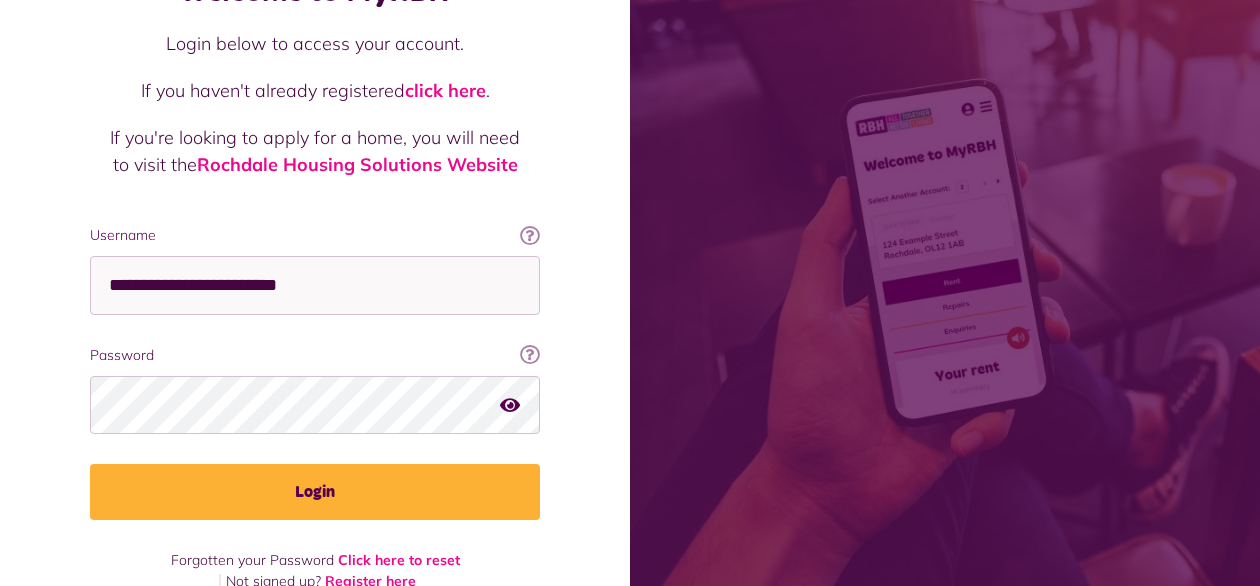 scroll, scrollTop: 181, scrollLeft: 0, axis: vertical 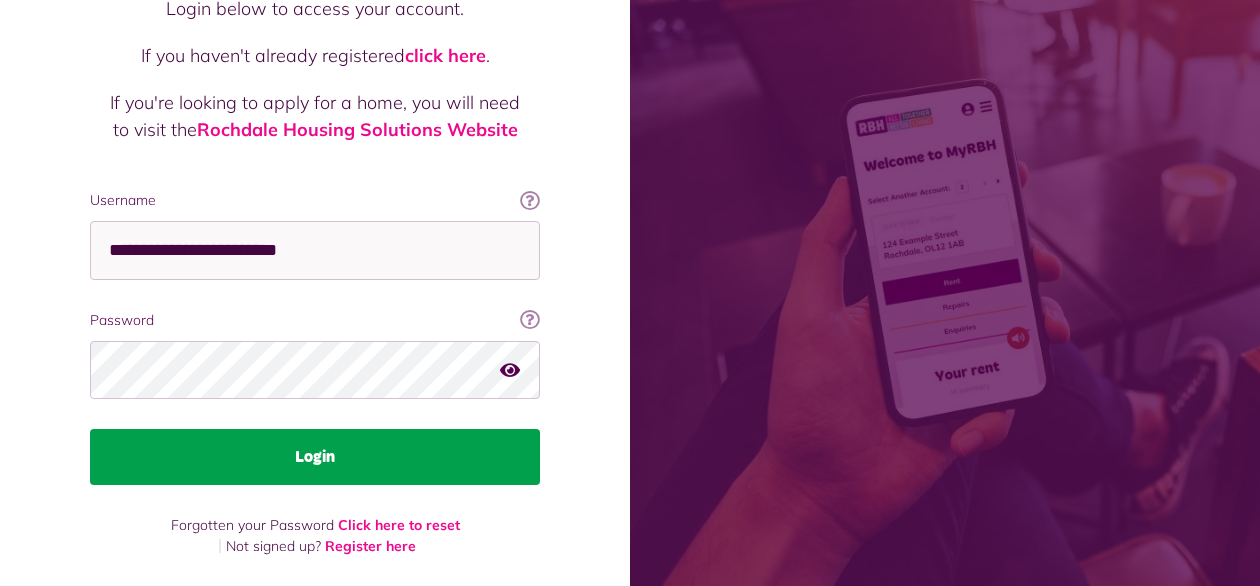 click on "Login" at bounding box center (315, 457) 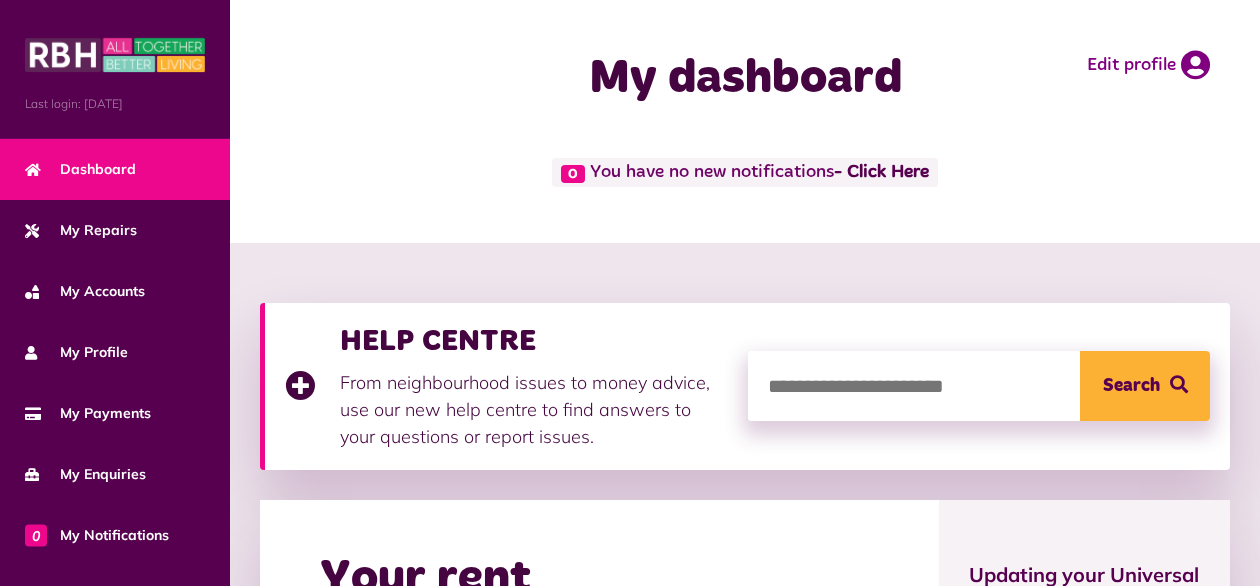 scroll, scrollTop: 0, scrollLeft: 0, axis: both 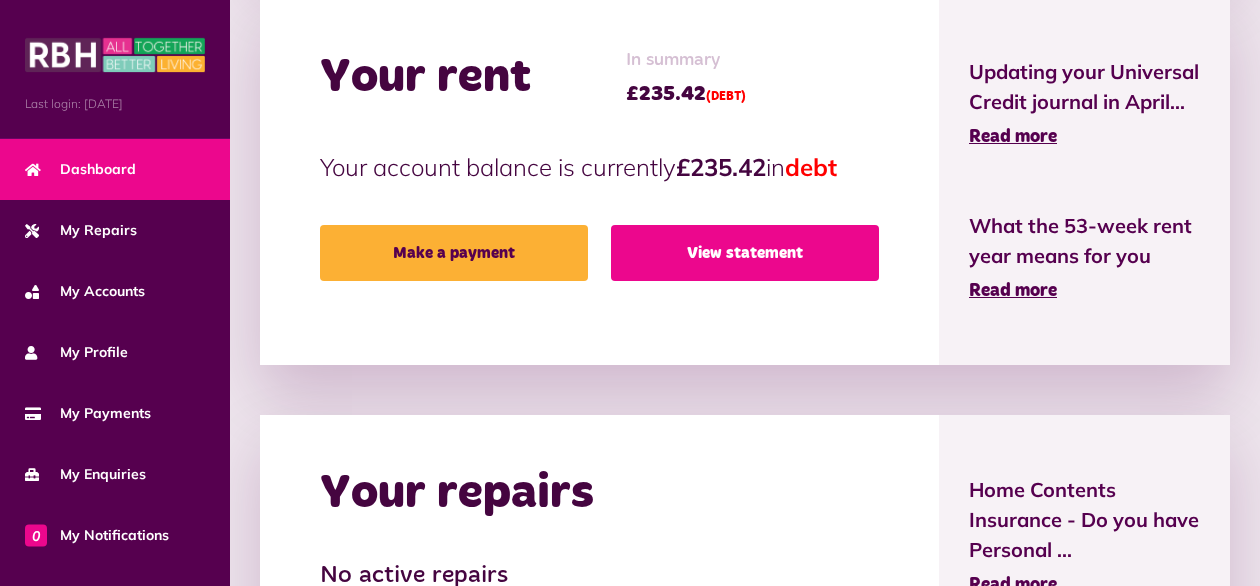 click on "View statement" at bounding box center (745, 253) 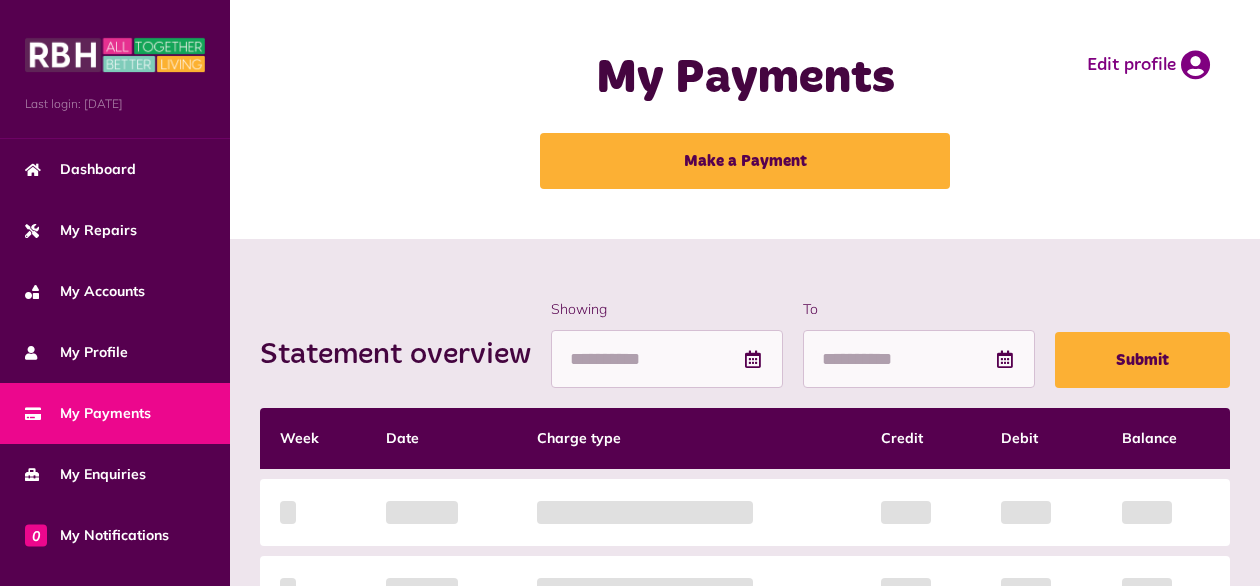 scroll, scrollTop: 0, scrollLeft: 0, axis: both 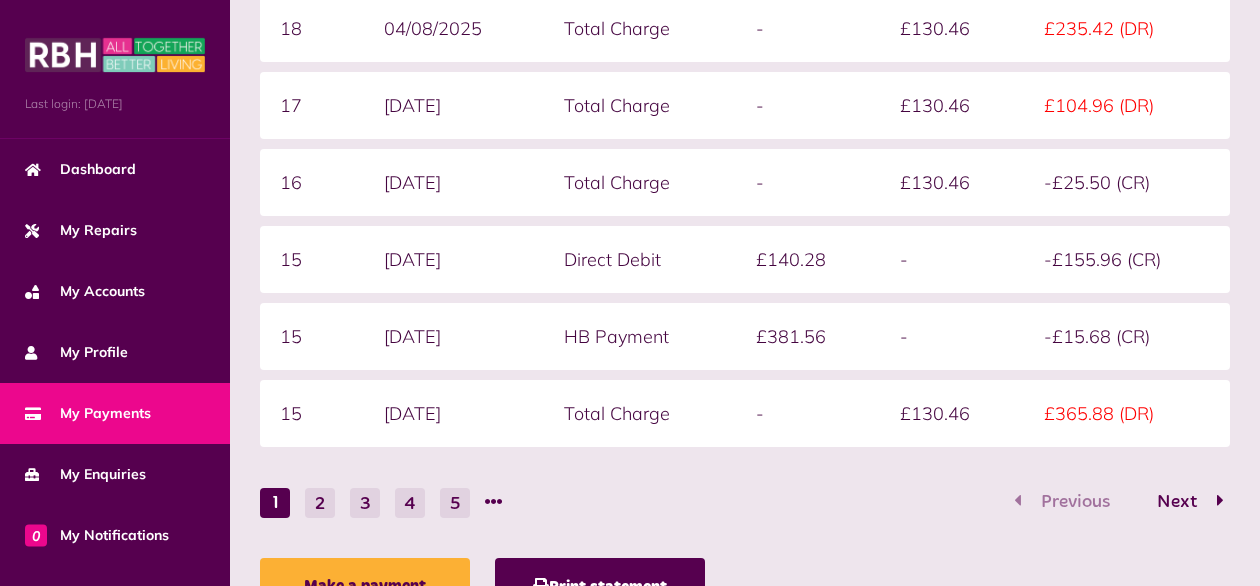 click on "Previous
Next" at bounding box center [1119, 502] 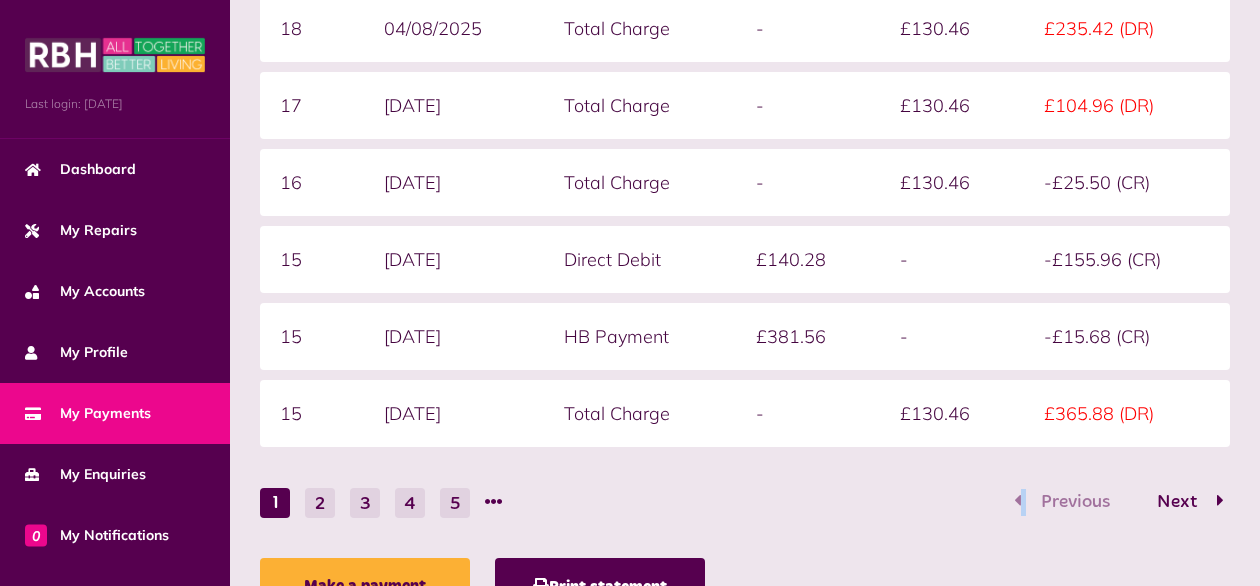 click on "Previous
Next" at bounding box center [1119, 502] 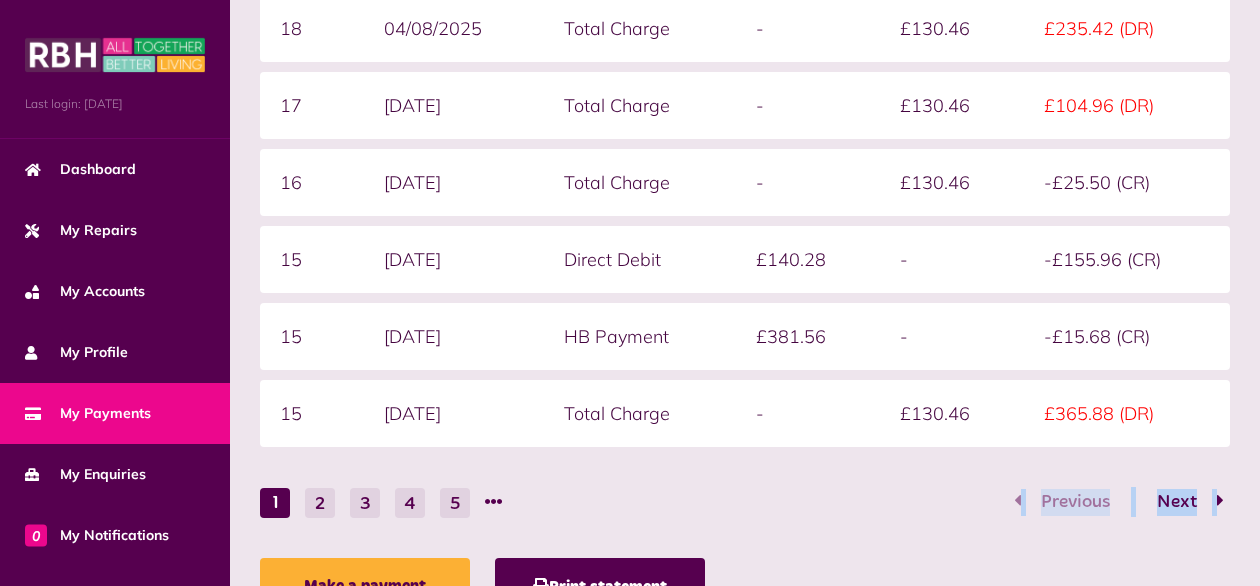 click on "Previous
Next" at bounding box center [1119, 502] 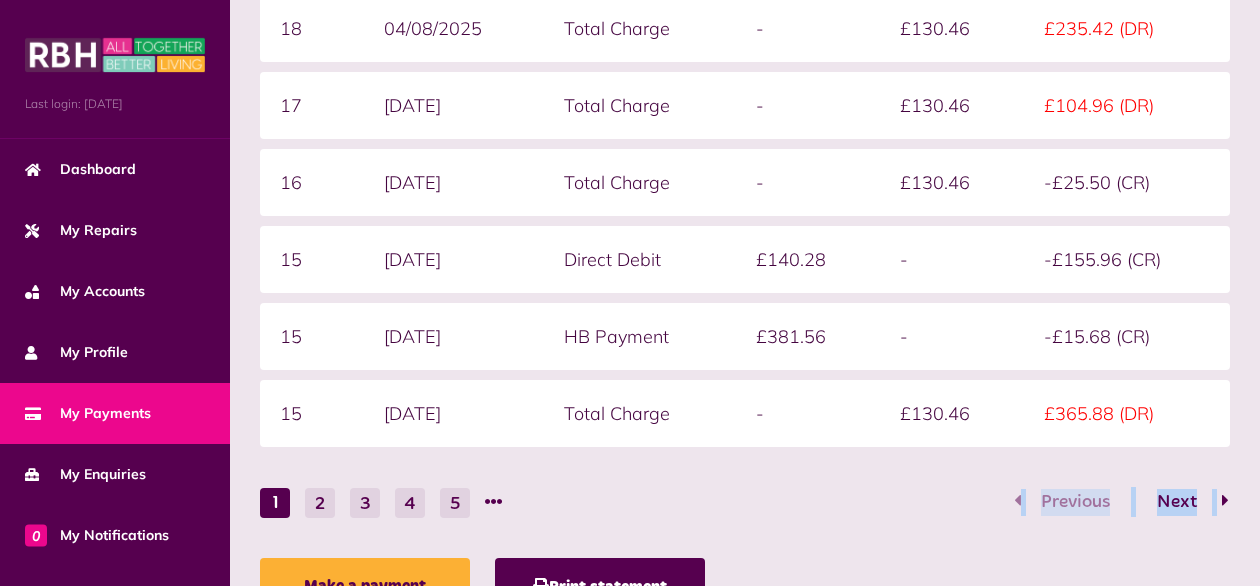 drag, startPoint x: 1014, startPoint y: 497, endPoint x: 1188, endPoint y: 499, distance: 174.01149 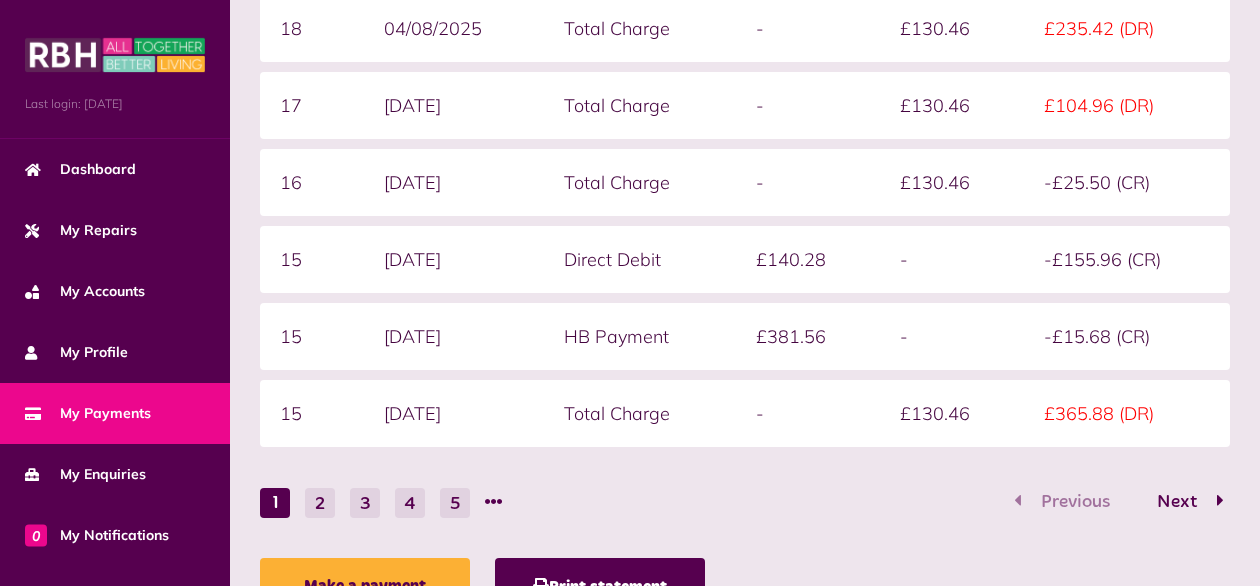 drag, startPoint x: 1188, startPoint y: 499, endPoint x: 1204, endPoint y: 550, distance: 53.450912 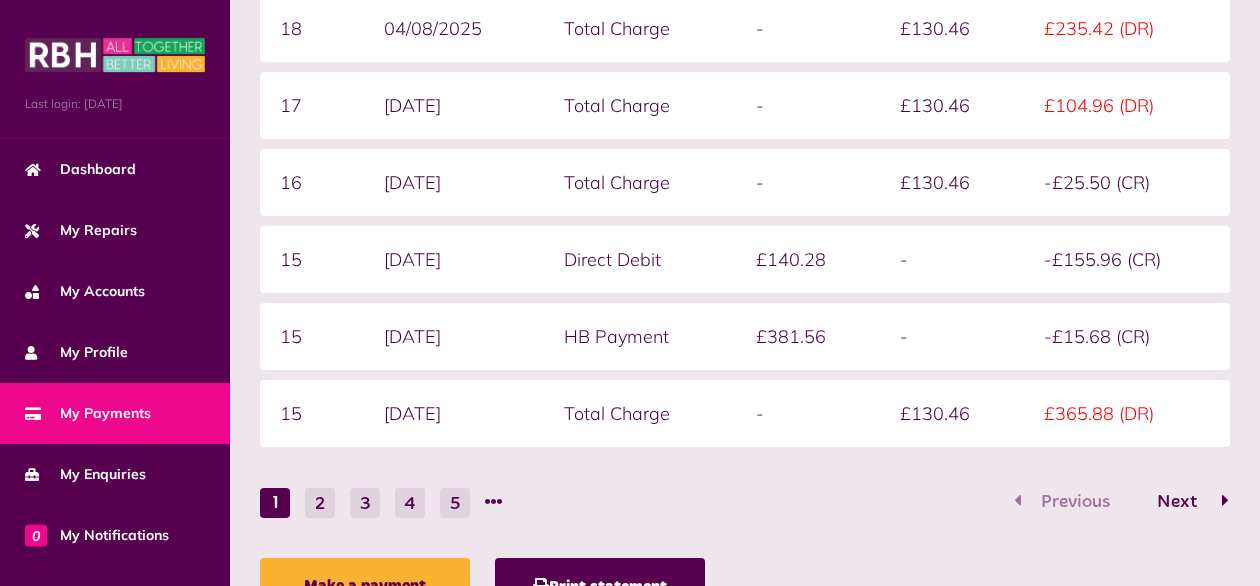 click at bounding box center [1225, 500] 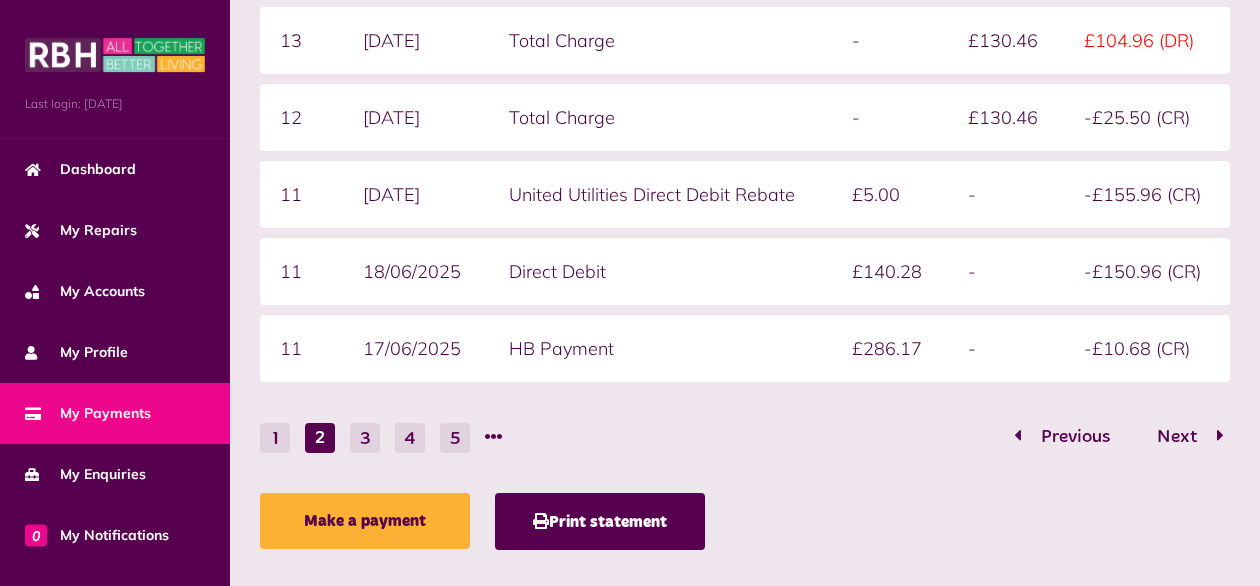 scroll, scrollTop: 581, scrollLeft: 0, axis: vertical 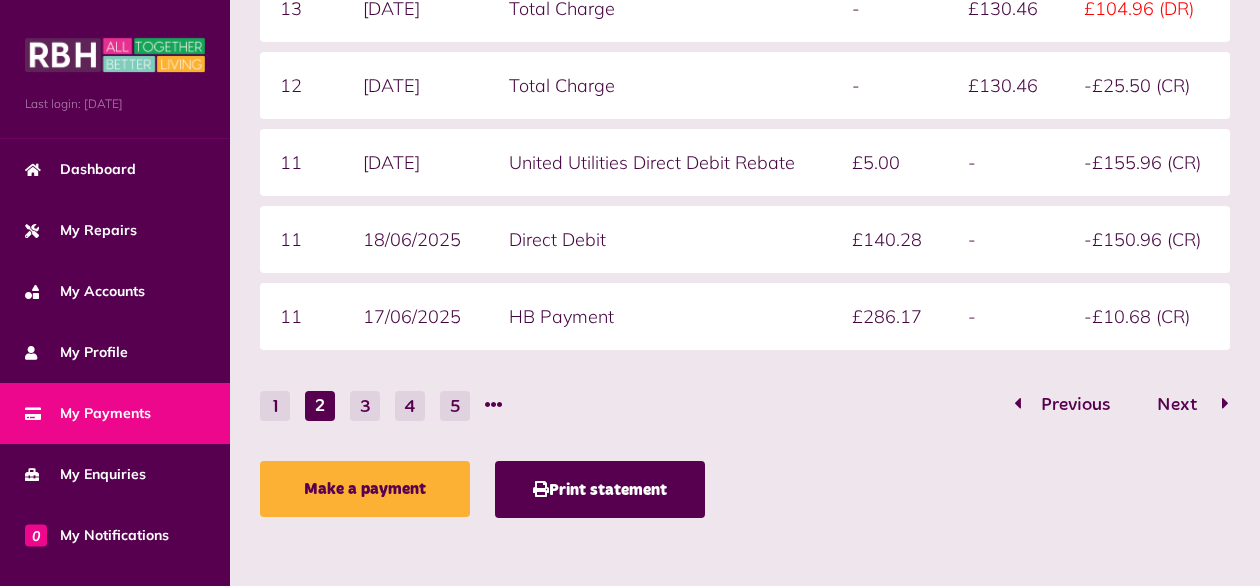 click on "Next" at bounding box center (1177, 405) 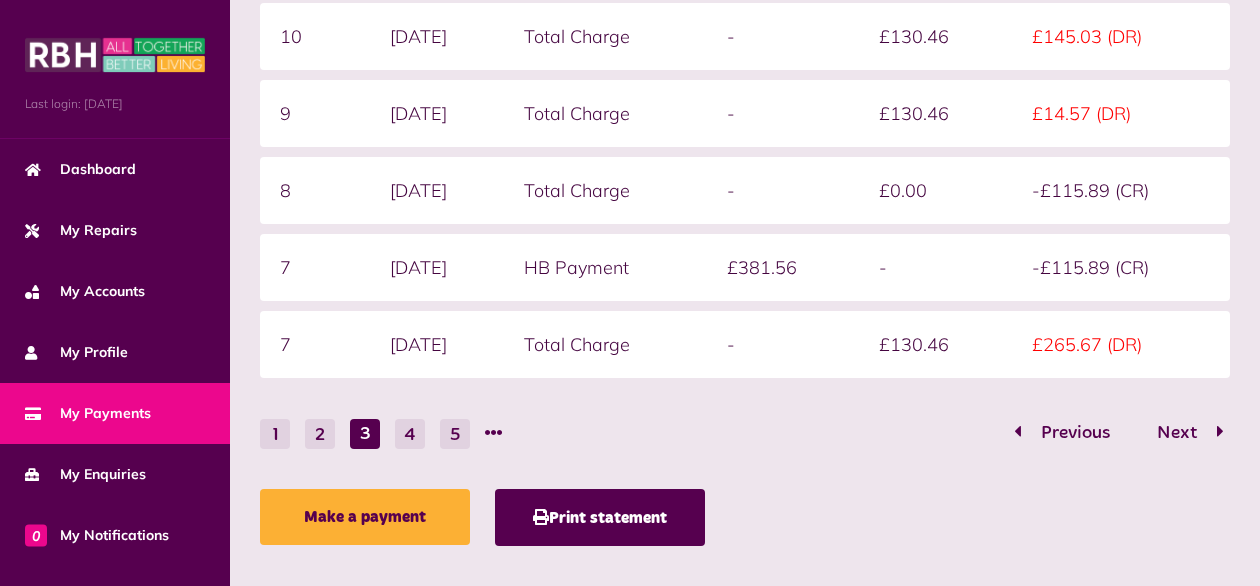 scroll, scrollTop: 581, scrollLeft: 0, axis: vertical 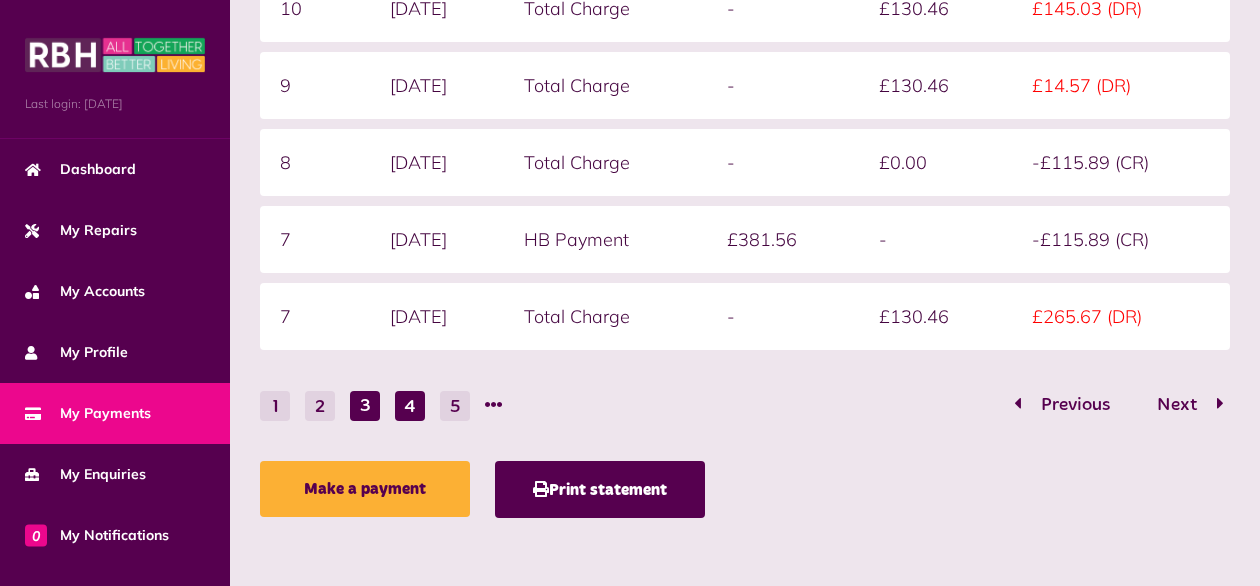 click on "4" at bounding box center (410, 406) 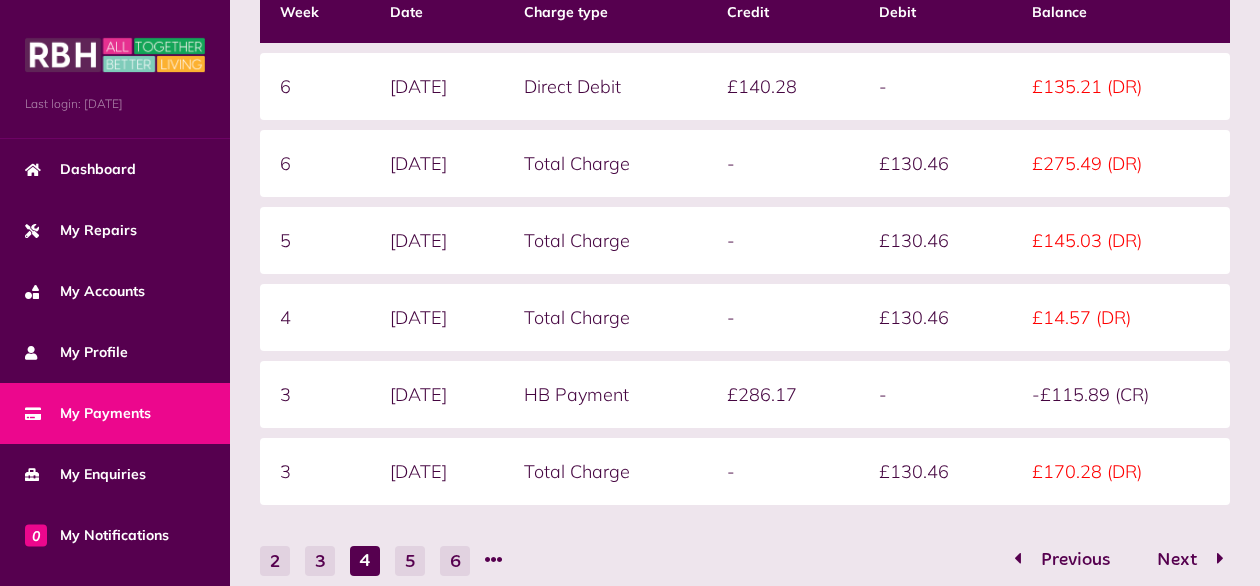 scroll, scrollTop: 428, scrollLeft: 0, axis: vertical 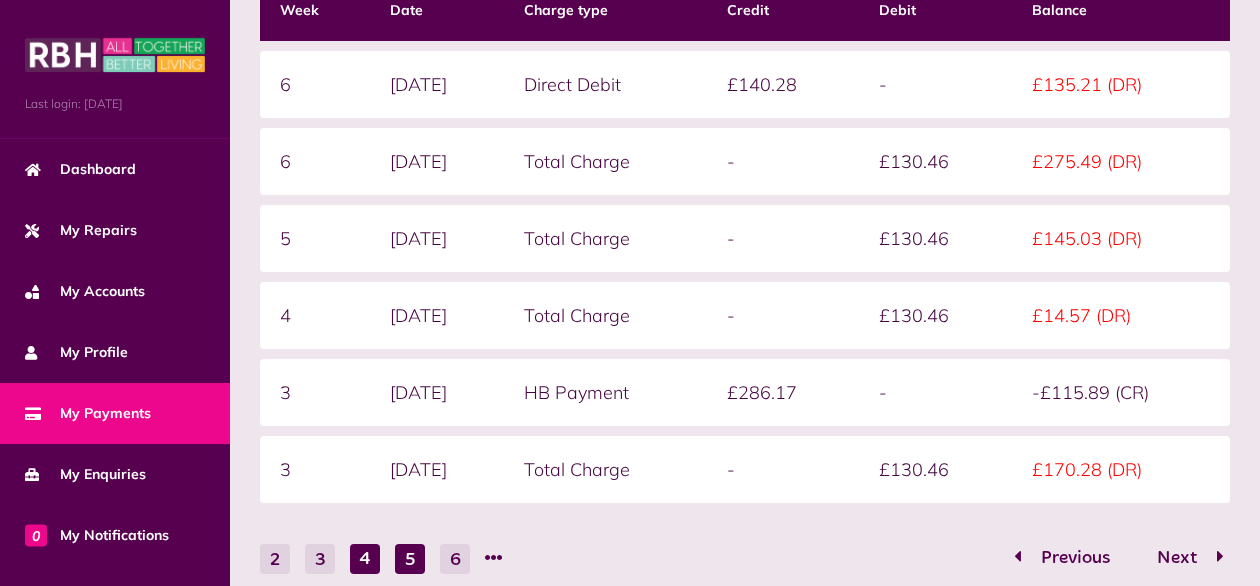 click on "5" at bounding box center (410, 559) 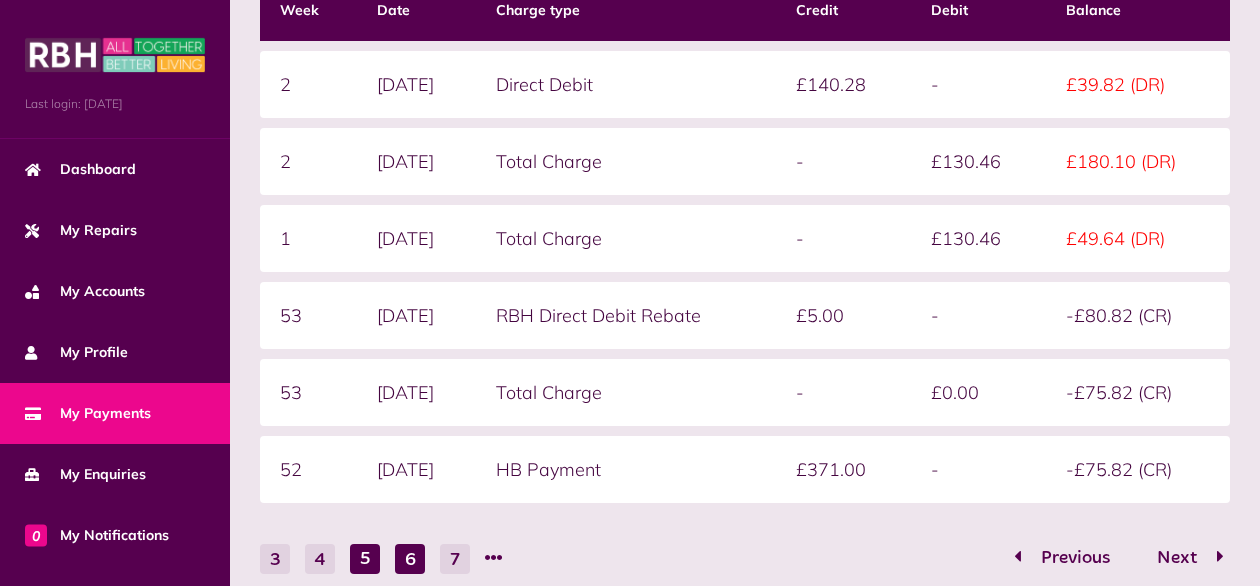 click on "6" at bounding box center (410, 559) 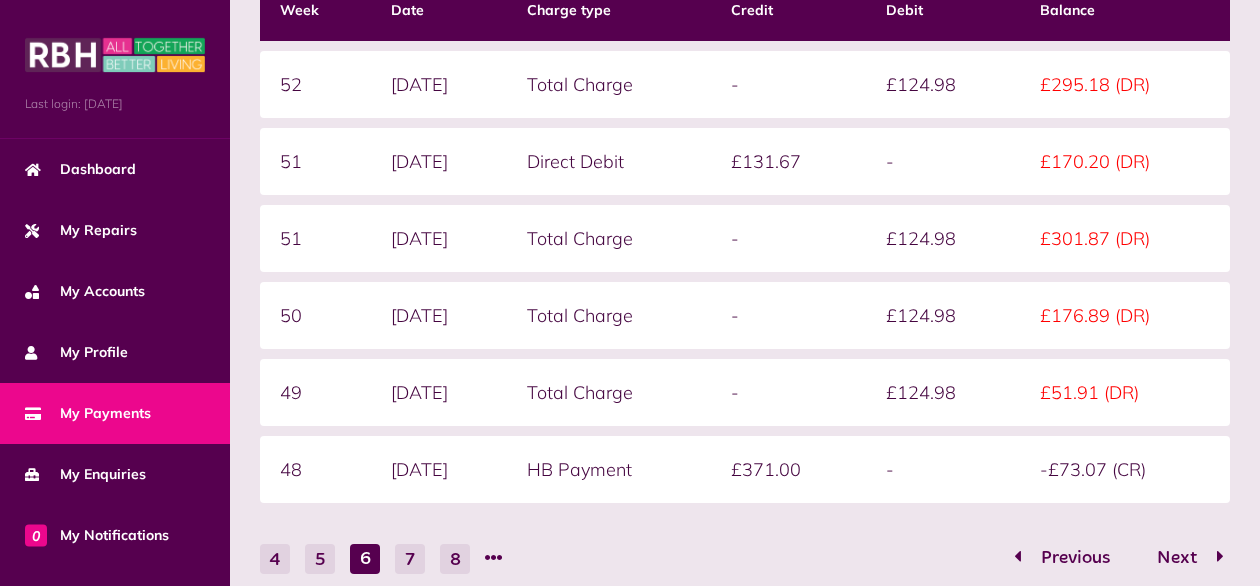 click on "6" at bounding box center (365, 559) 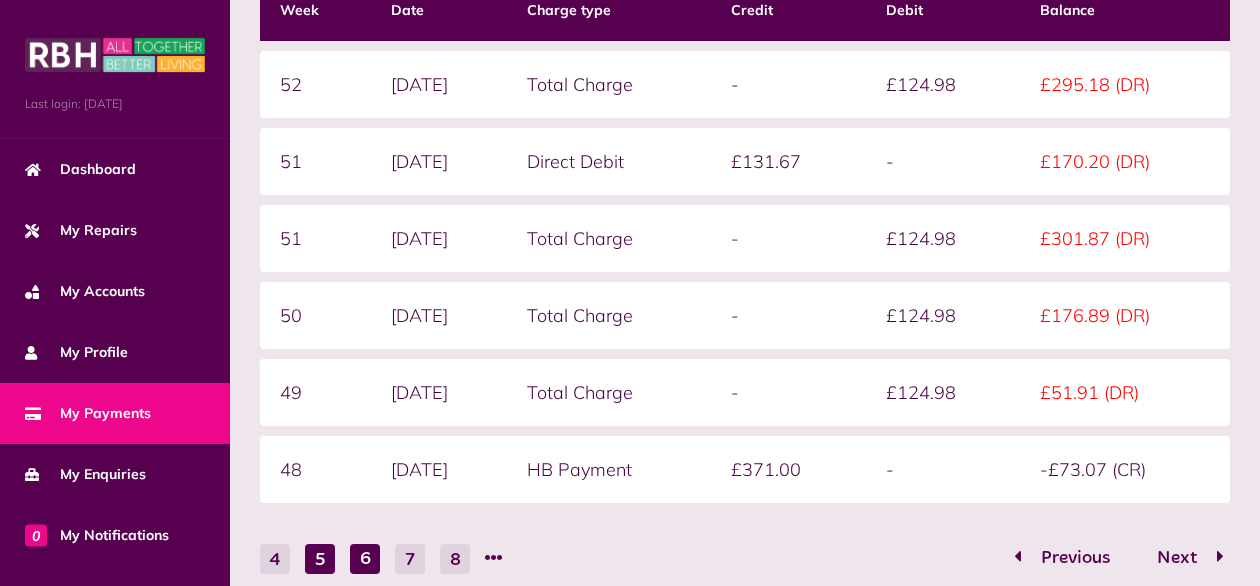 click on "5" at bounding box center [320, 559] 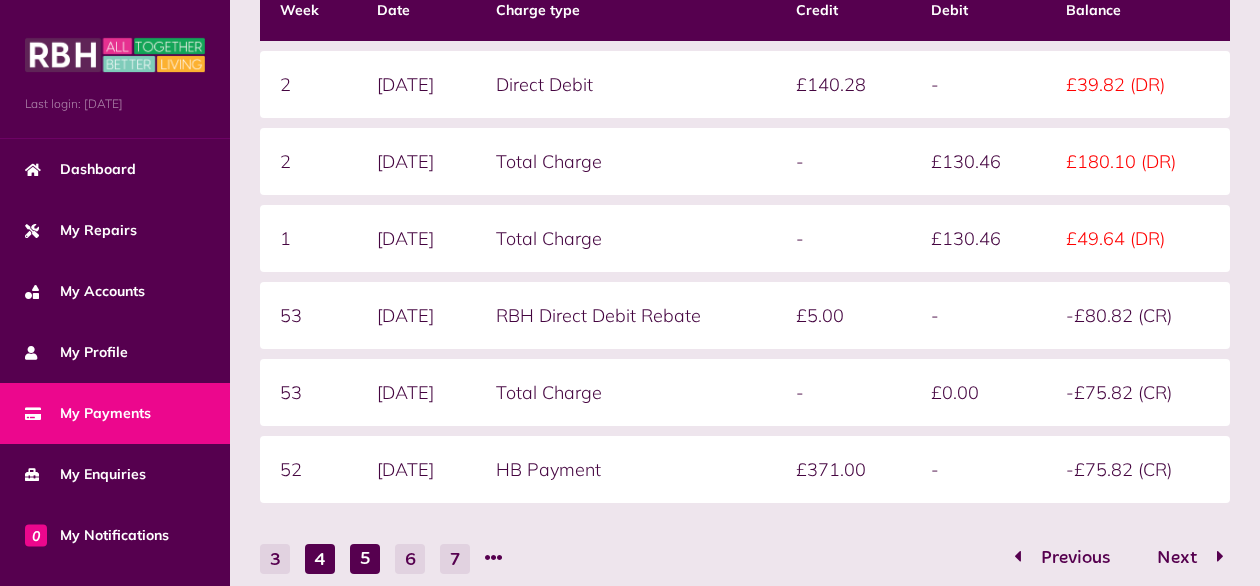 click on "4" at bounding box center [320, 559] 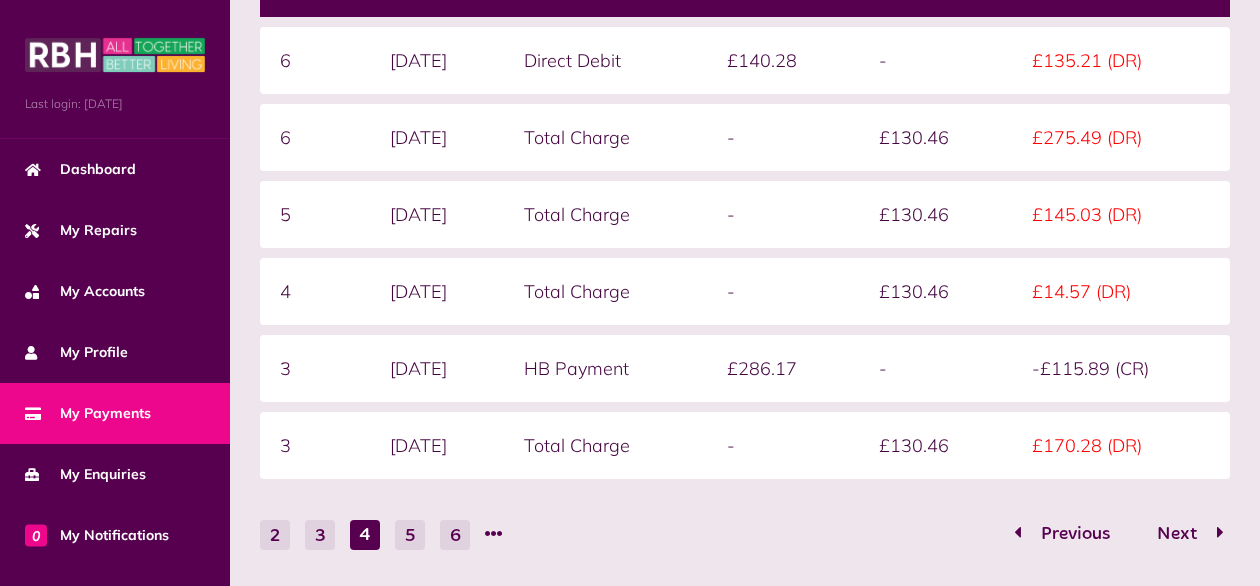 scroll, scrollTop: 456, scrollLeft: 0, axis: vertical 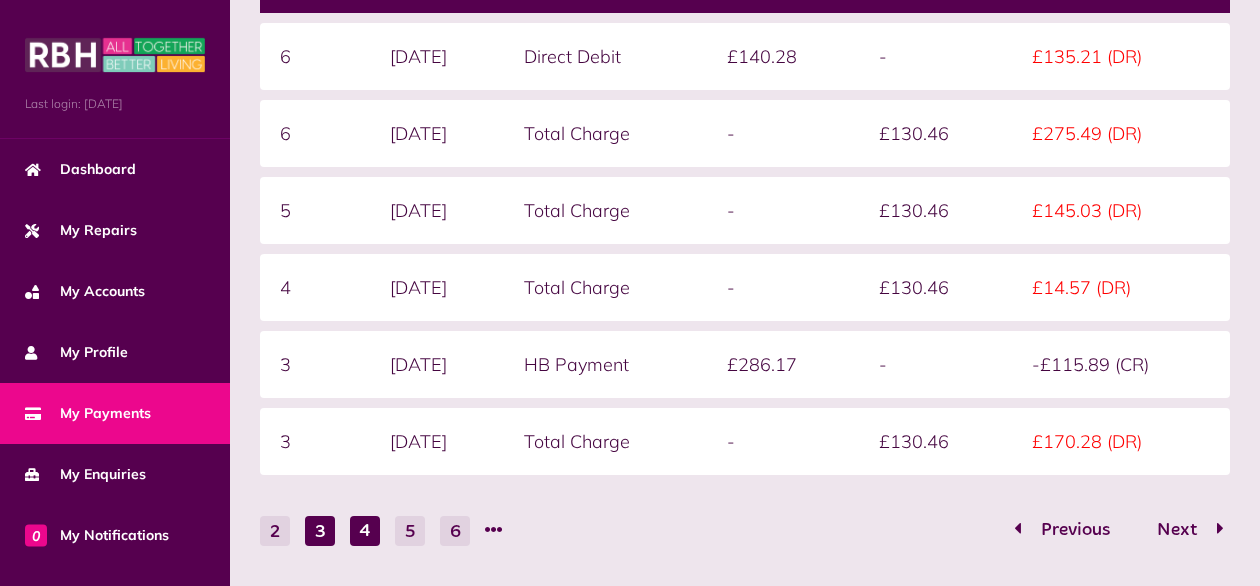 click on "3" at bounding box center (320, 531) 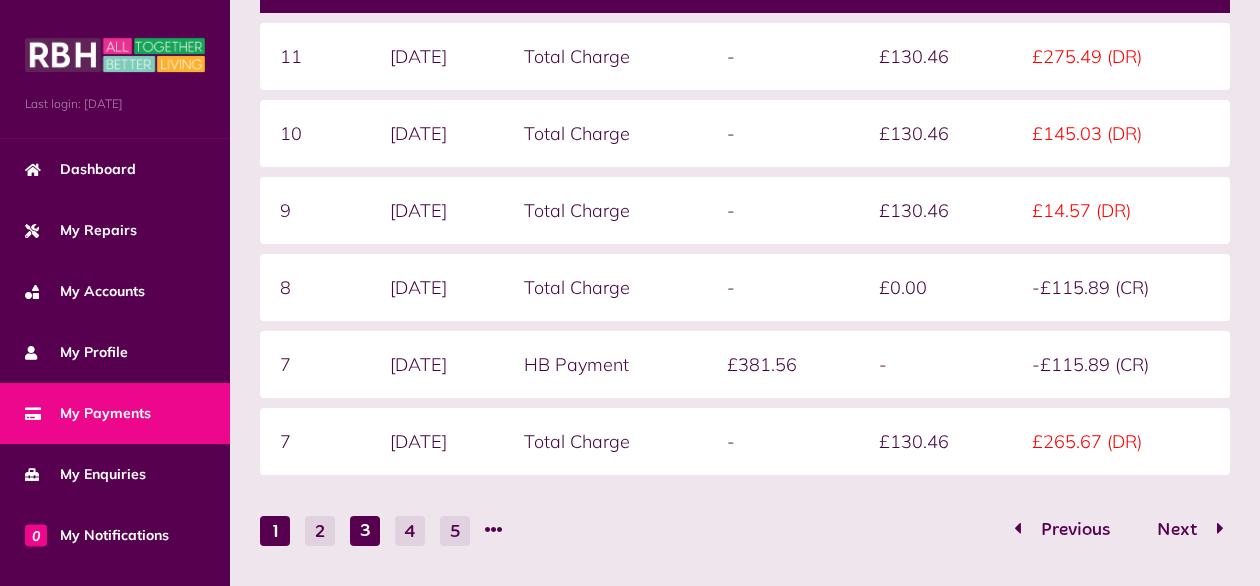 click on "1" at bounding box center [275, 531] 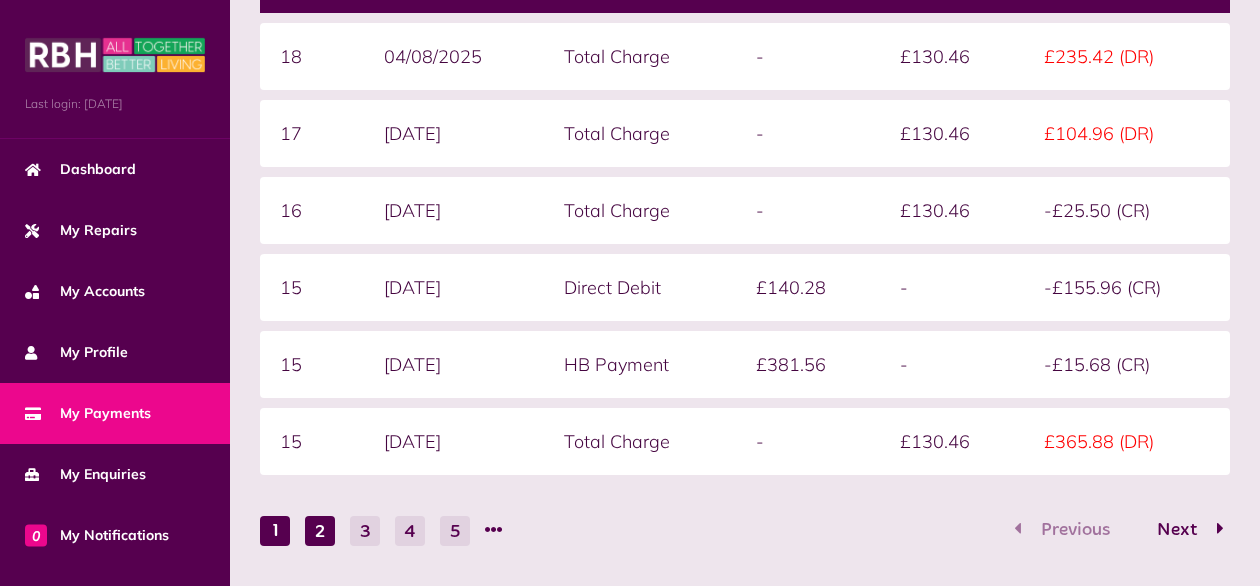 click on "2" at bounding box center [320, 531] 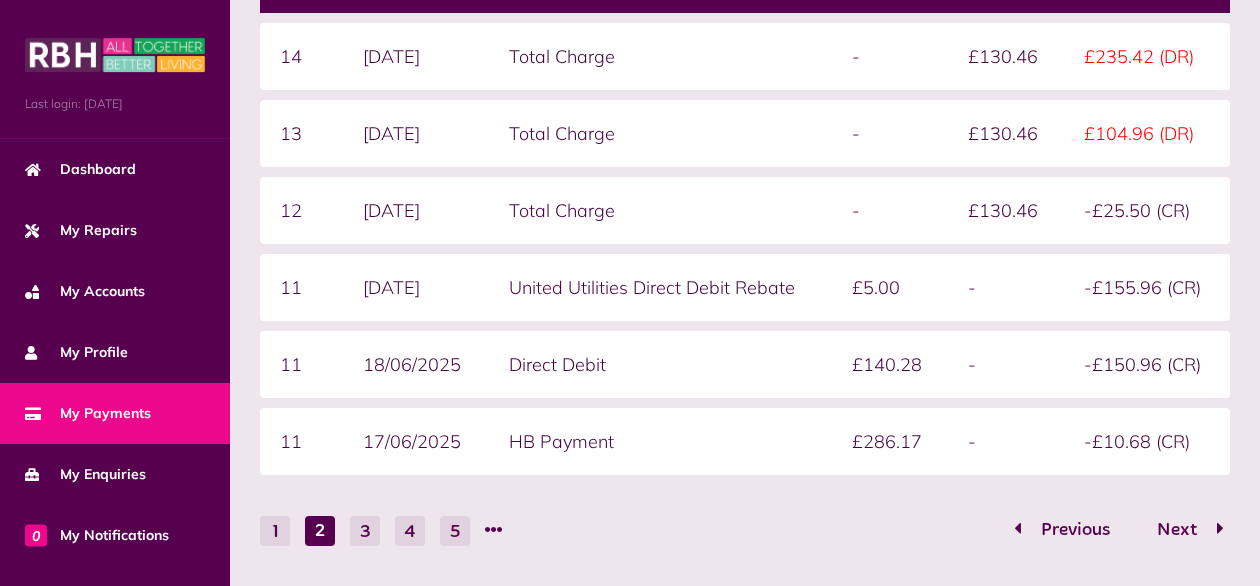 click on "2" at bounding box center (320, 531) 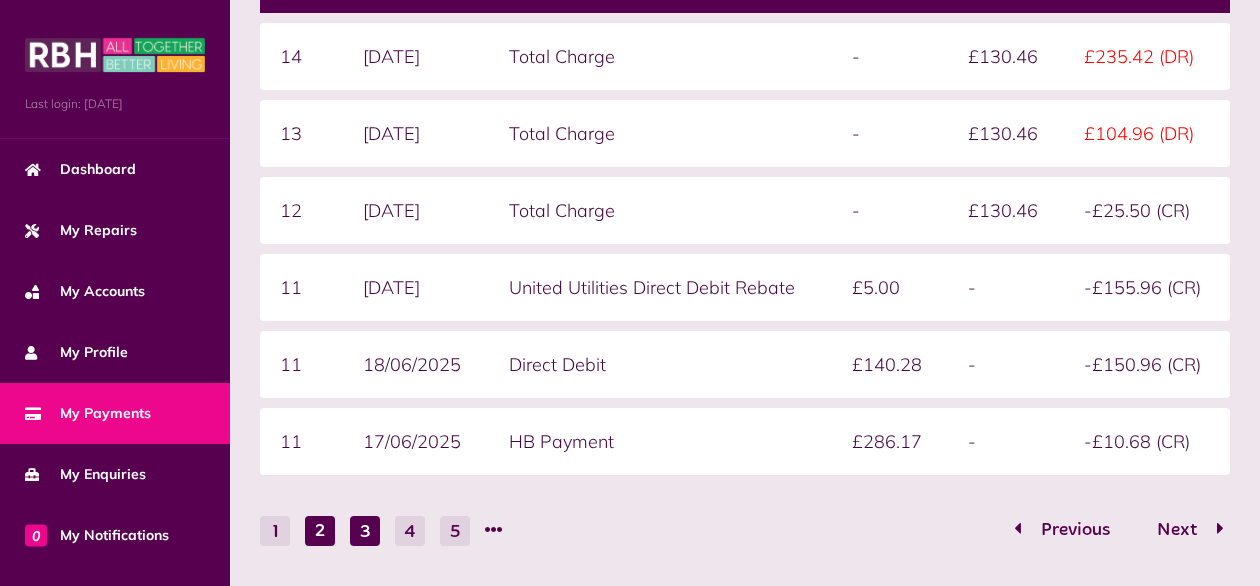 click on "3" at bounding box center (365, 531) 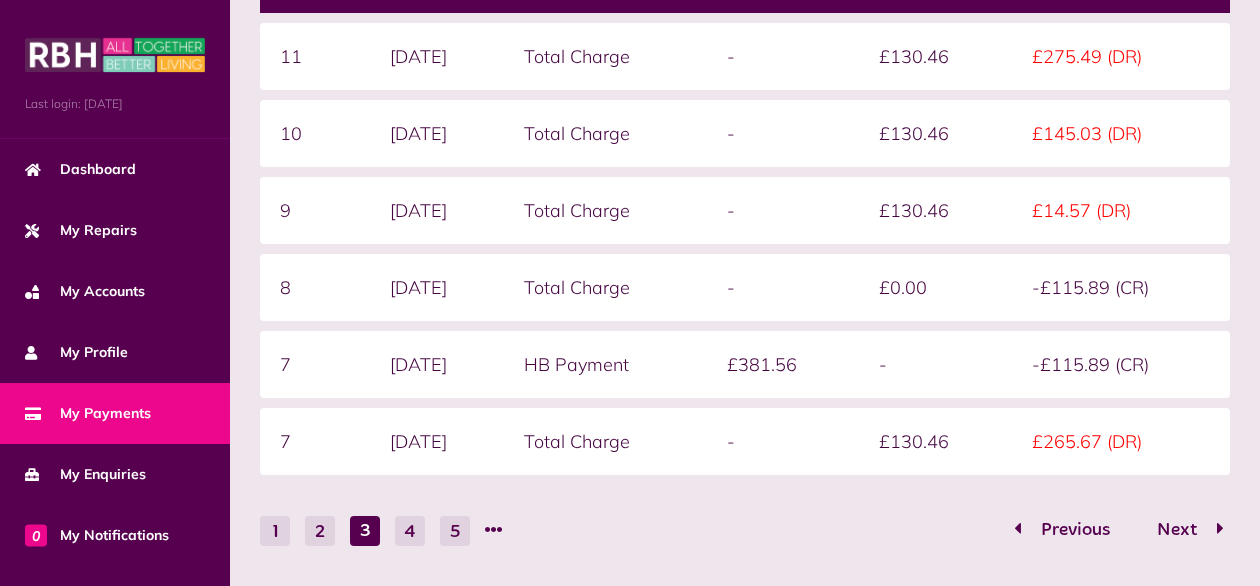 click on "3" at bounding box center (365, 531) 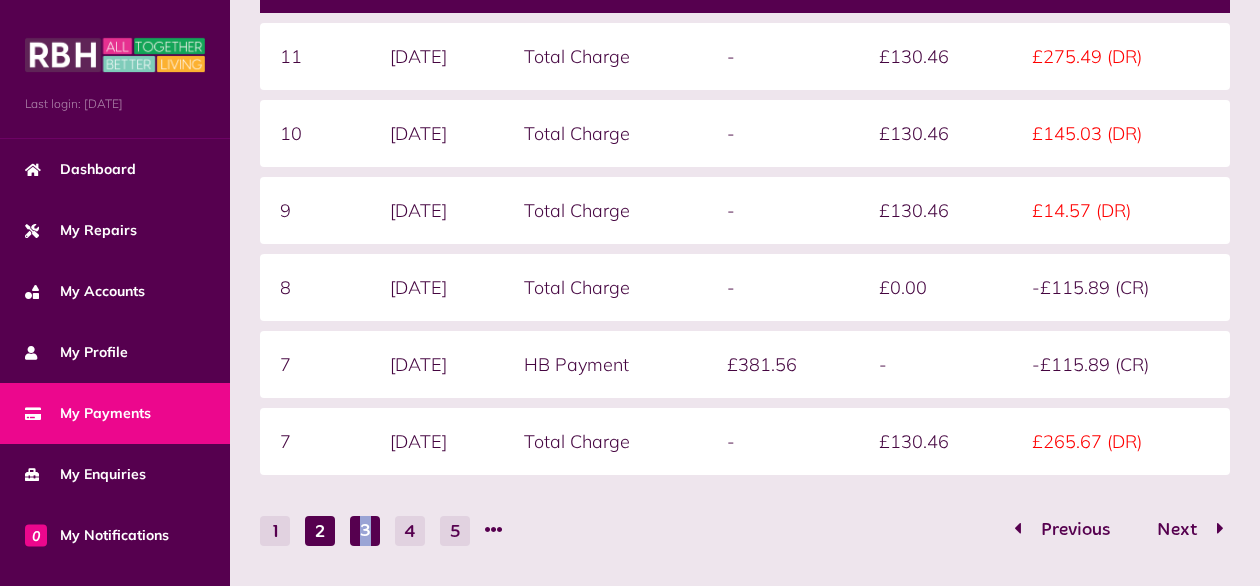 drag, startPoint x: 367, startPoint y: 533, endPoint x: 320, endPoint y: 532, distance: 47.010635 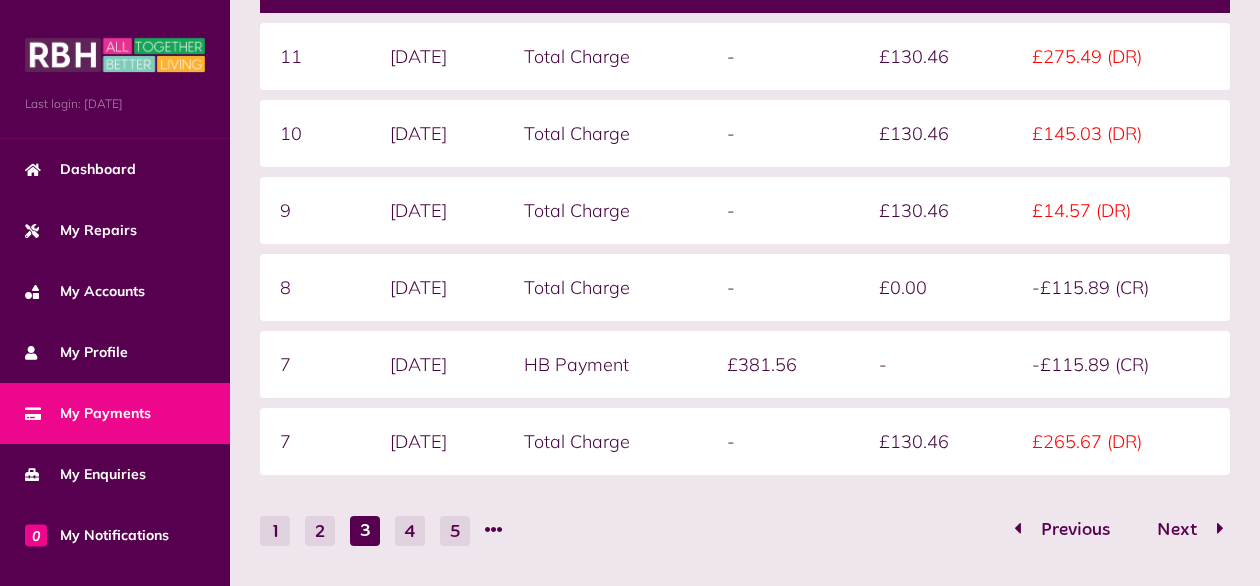click on "1
2
3
4
5
Previous
Next" at bounding box center (745, 530) 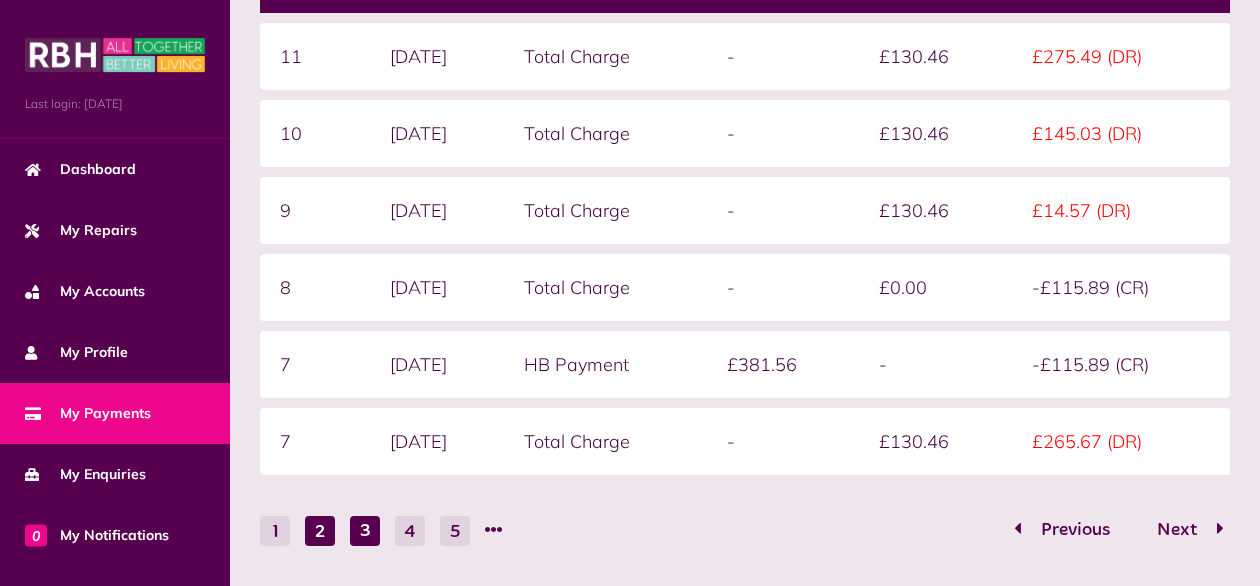 click on "2" at bounding box center (320, 531) 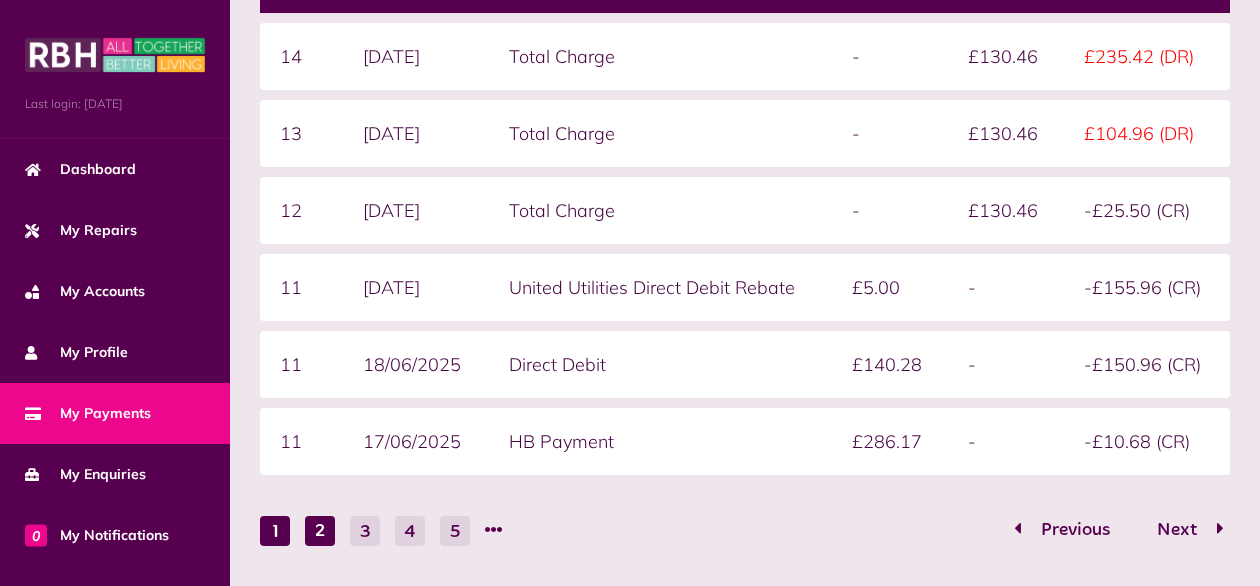 click on "1" at bounding box center [275, 531] 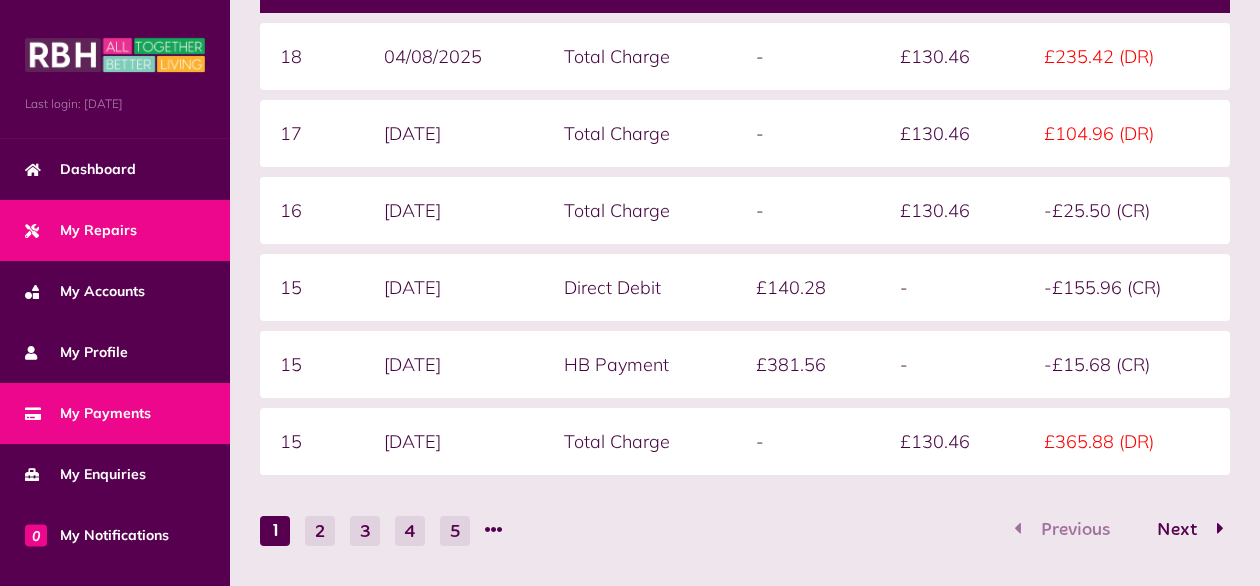 click on "My Repairs" at bounding box center [81, 230] 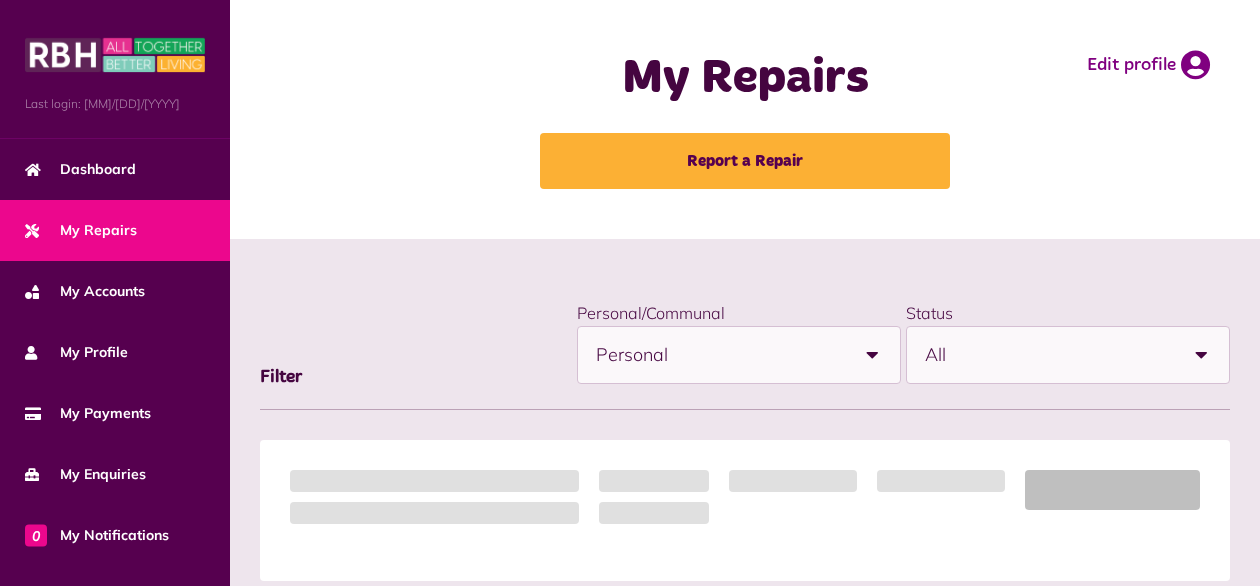 scroll, scrollTop: 0, scrollLeft: 0, axis: both 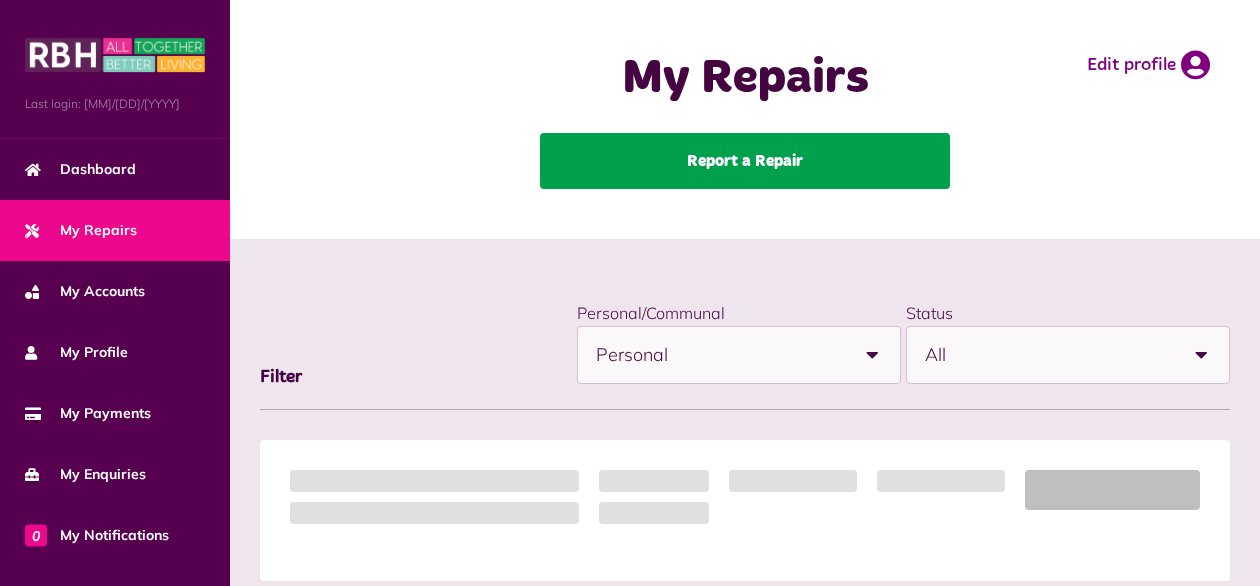 click on "Report a Repair" at bounding box center [745, 161] 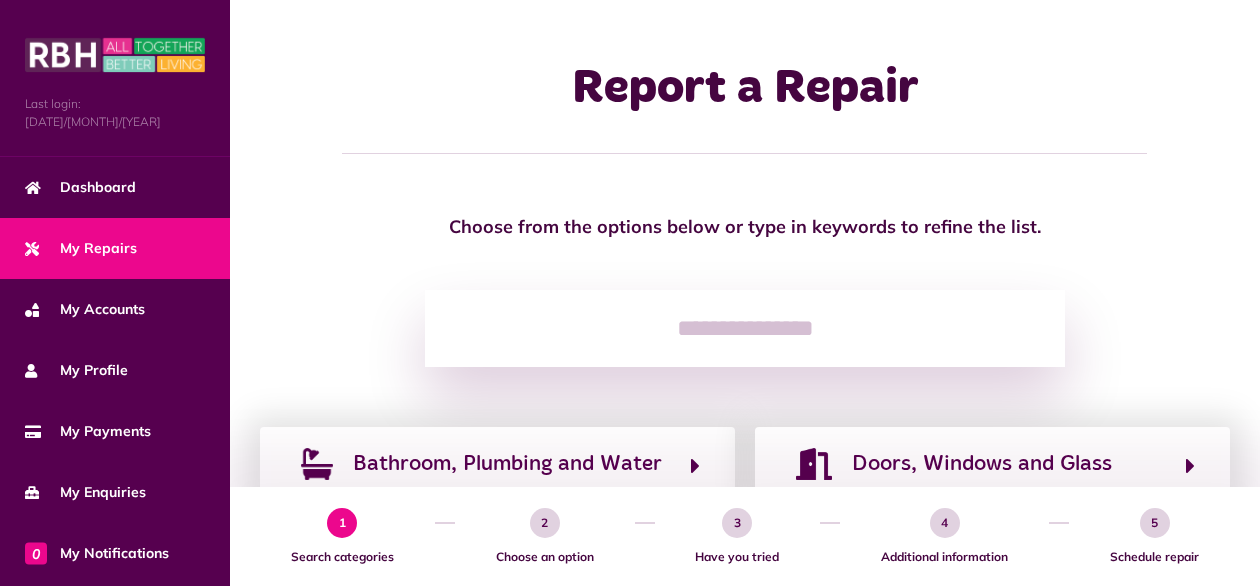 scroll, scrollTop: 0, scrollLeft: 0, axis: both 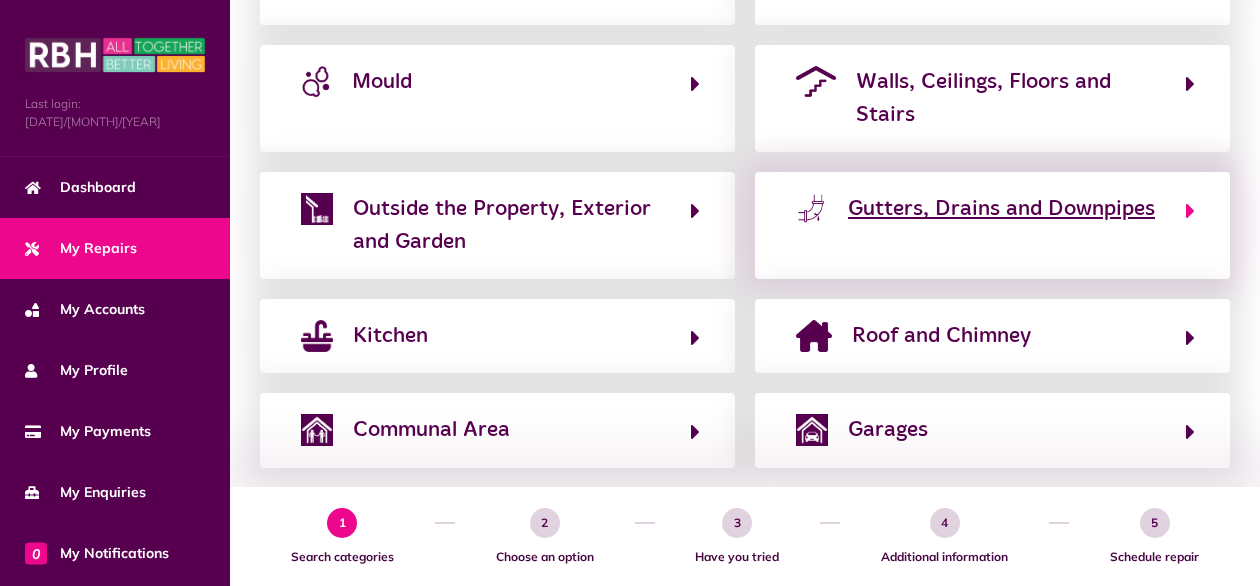 click on "Gutters, Drains and Downpipes" 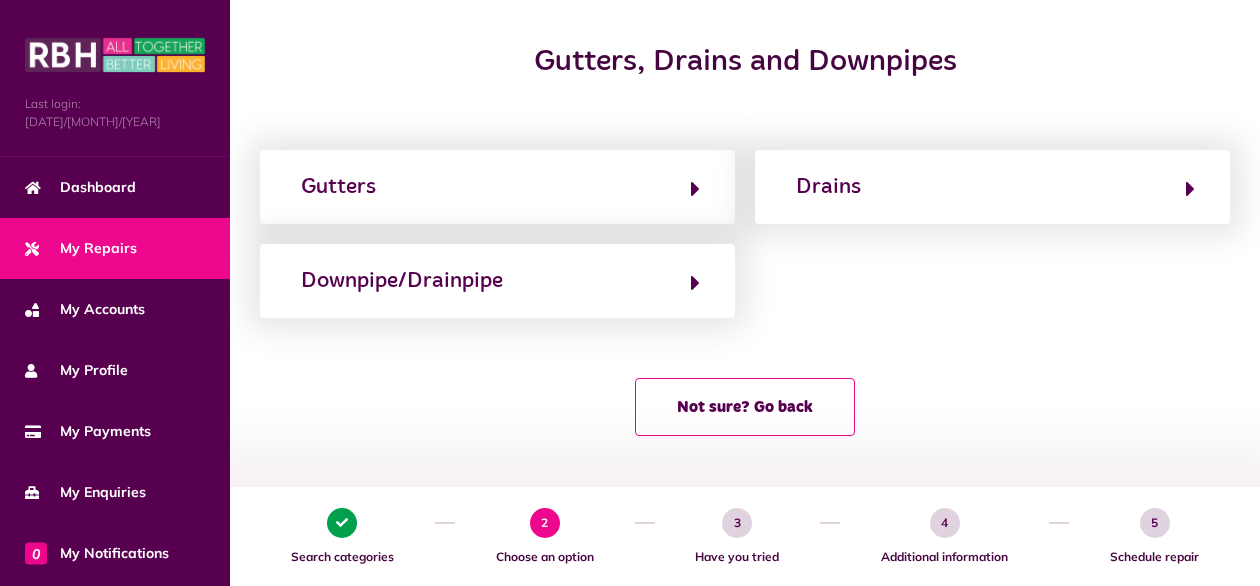 scroll, scrollTop: 0, scrollLeft: 0, axis: both 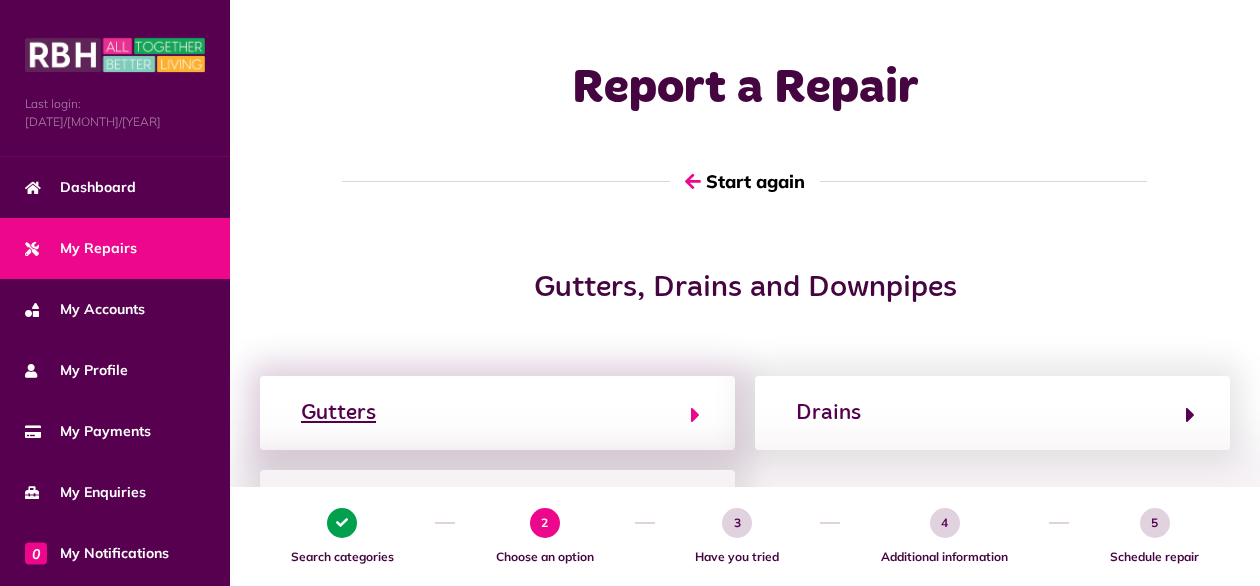 click 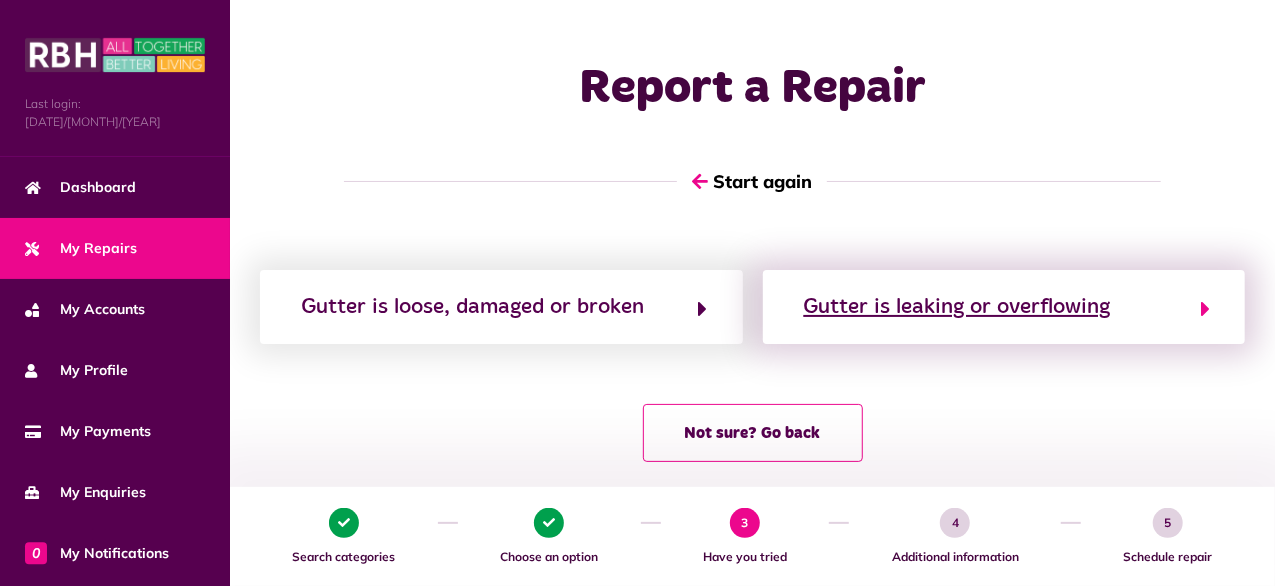 click 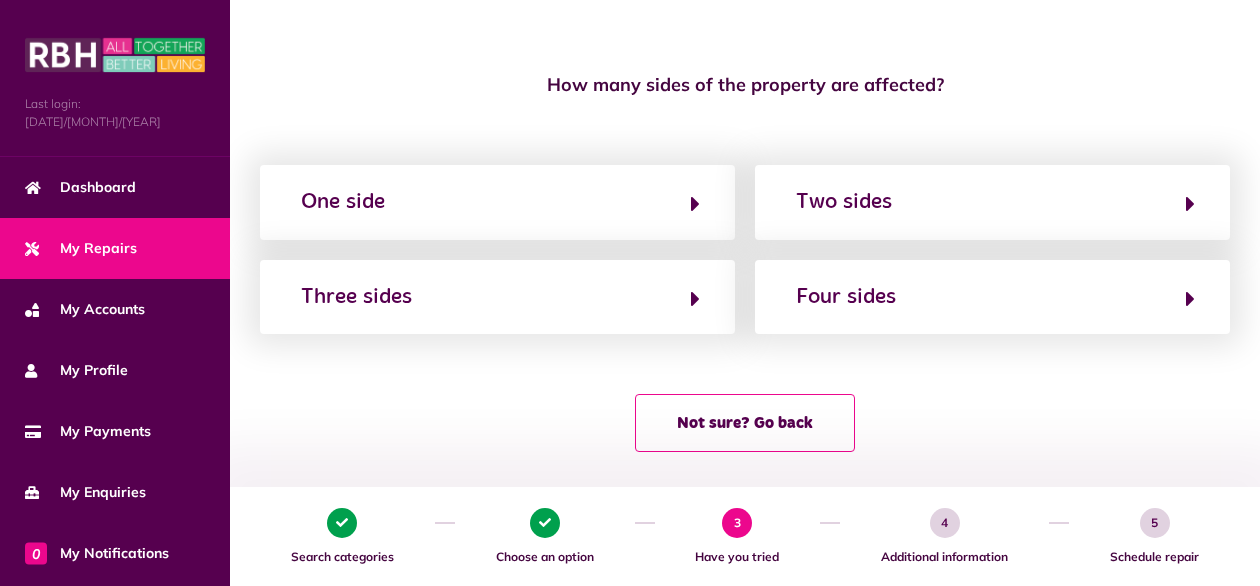 scroll, scrollTop: 231, scrollLeft: 0, axis: vertical 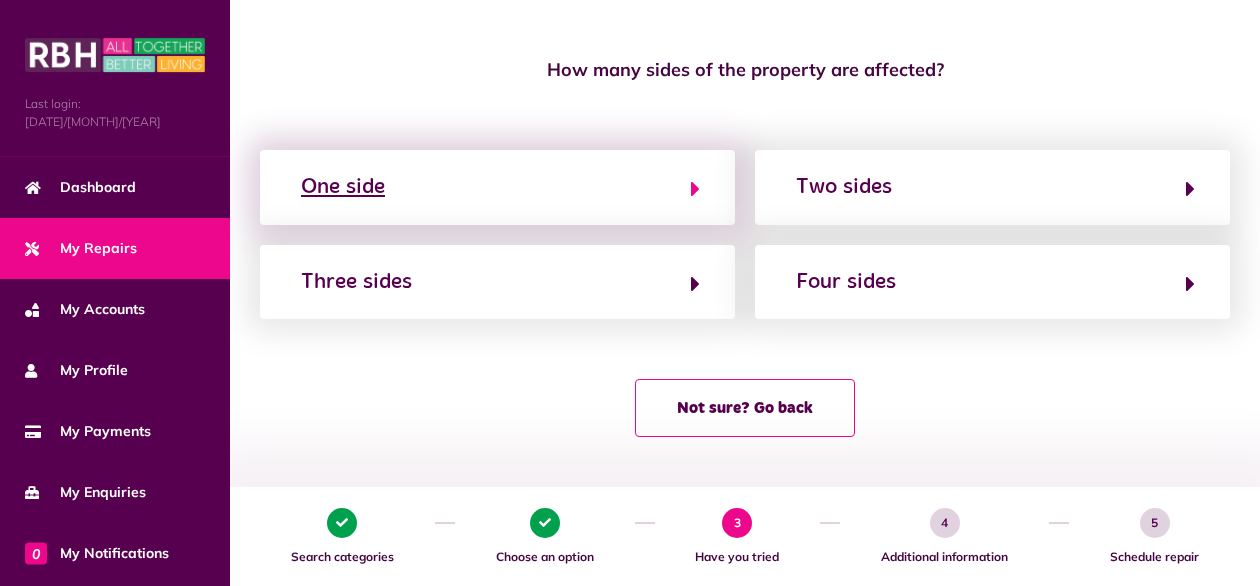 click 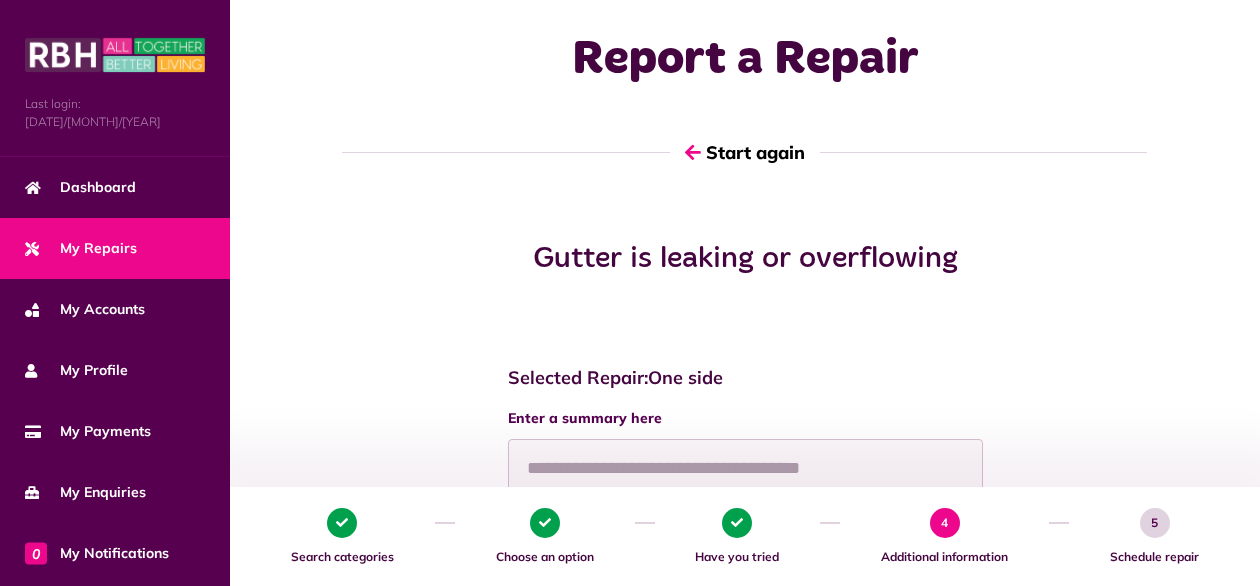 scroll, scrollTop: 0, scrollLeft: 0, axis: both 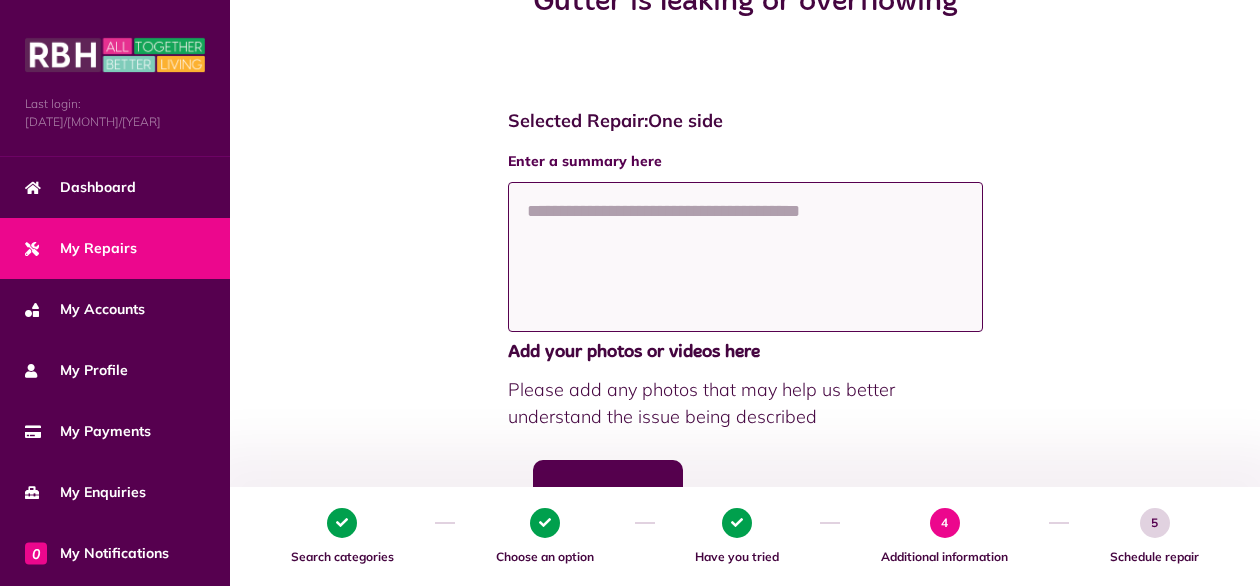 click 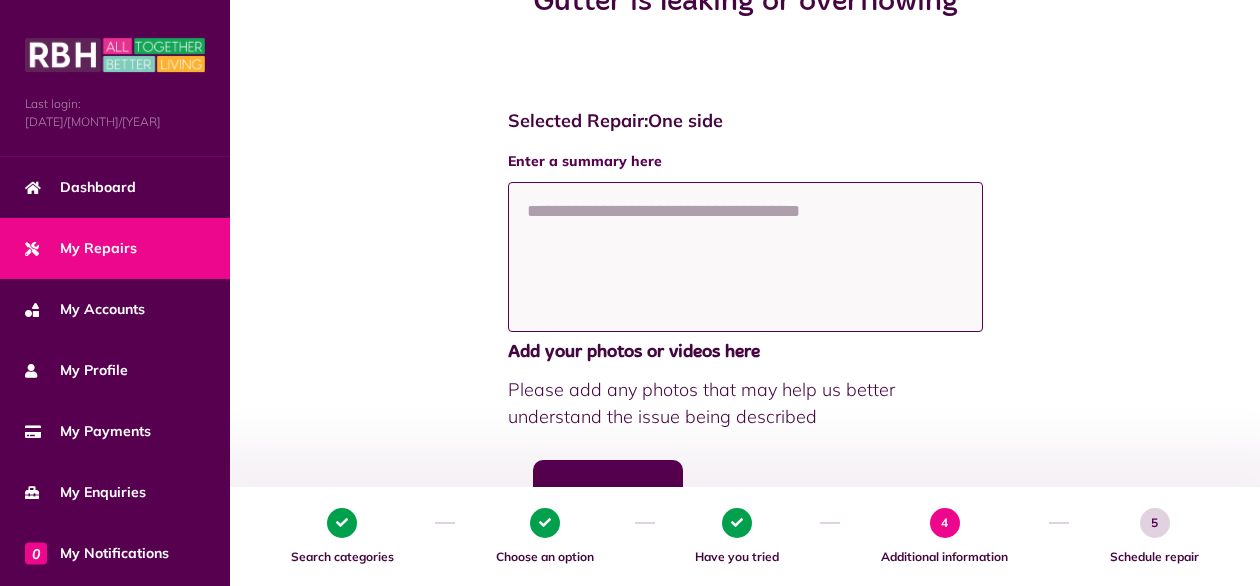 click 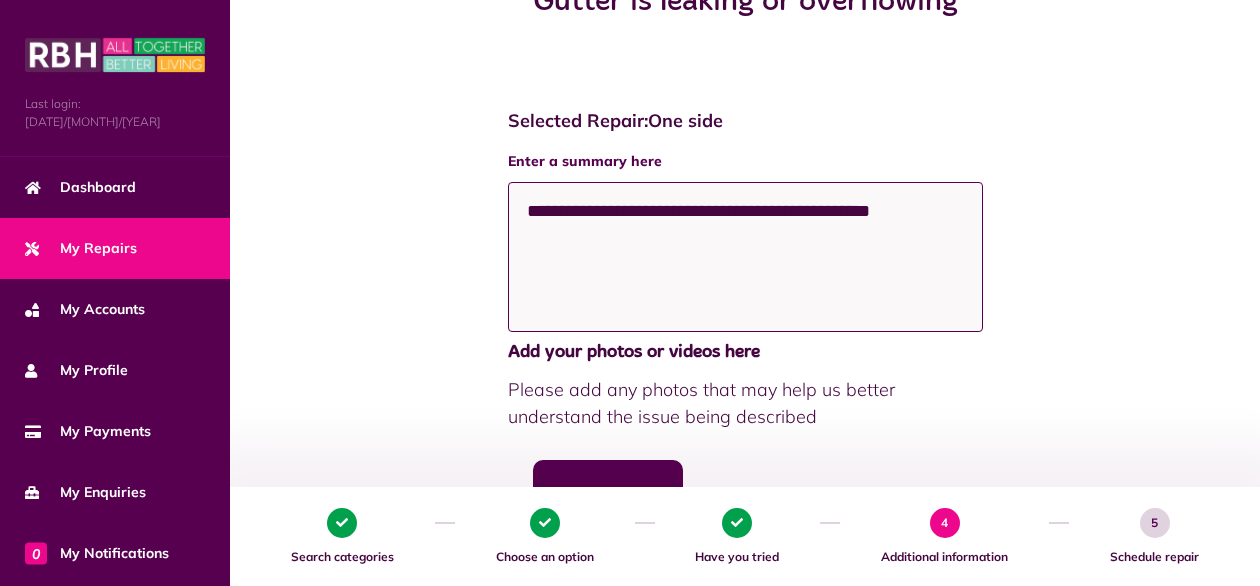 click on "**********" 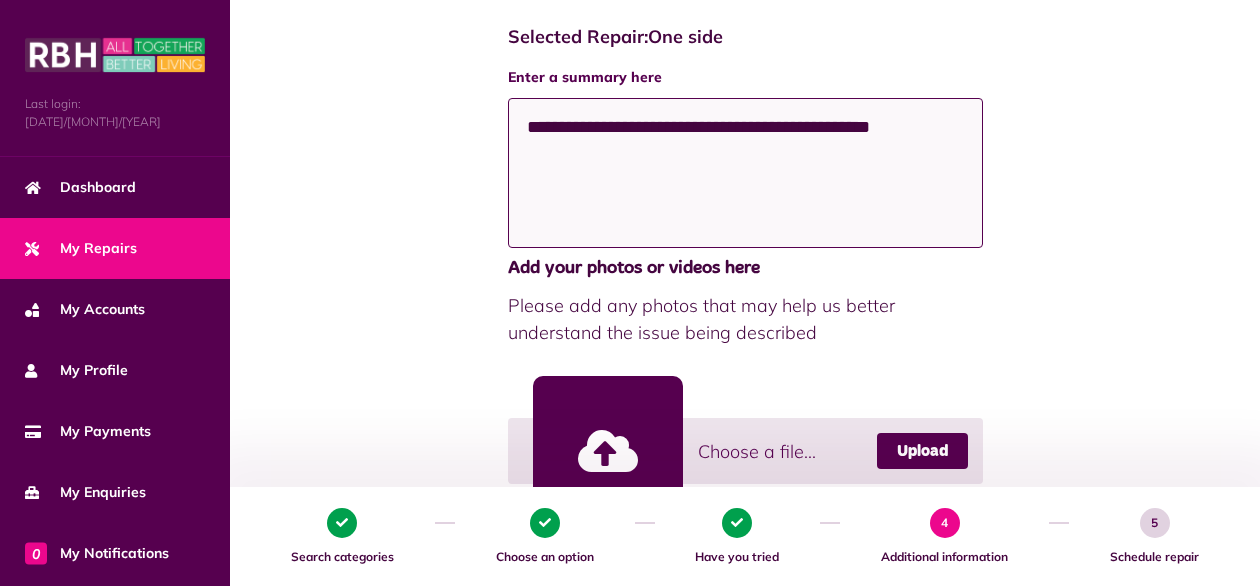 scroll, scrollTop: 368, scrollLeft: 0, axis: vertical 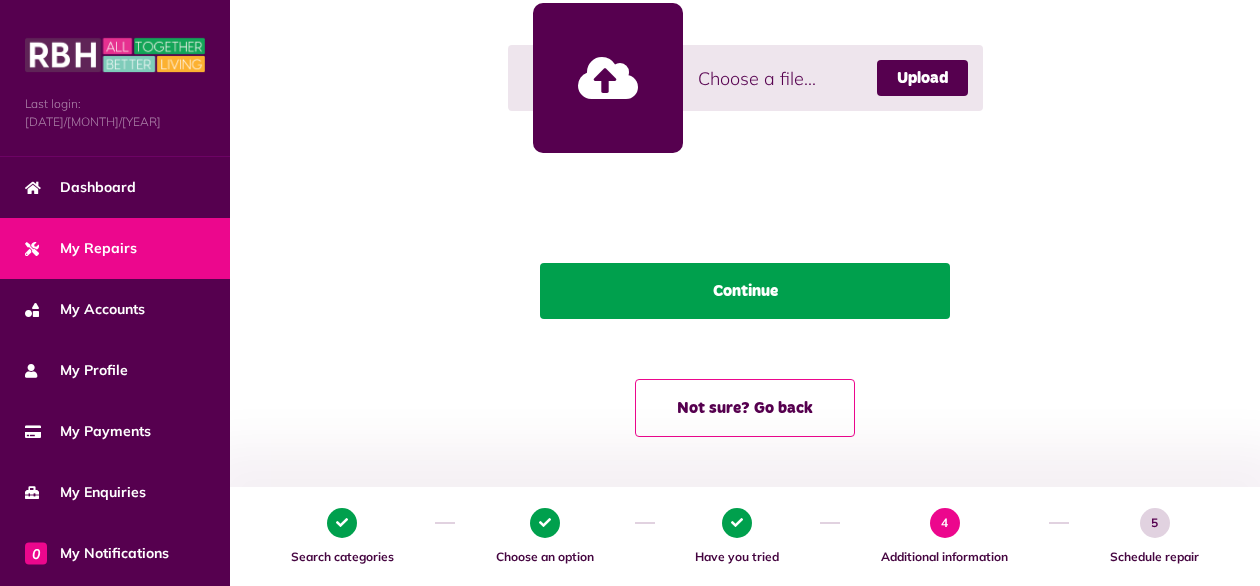 type on "**********" 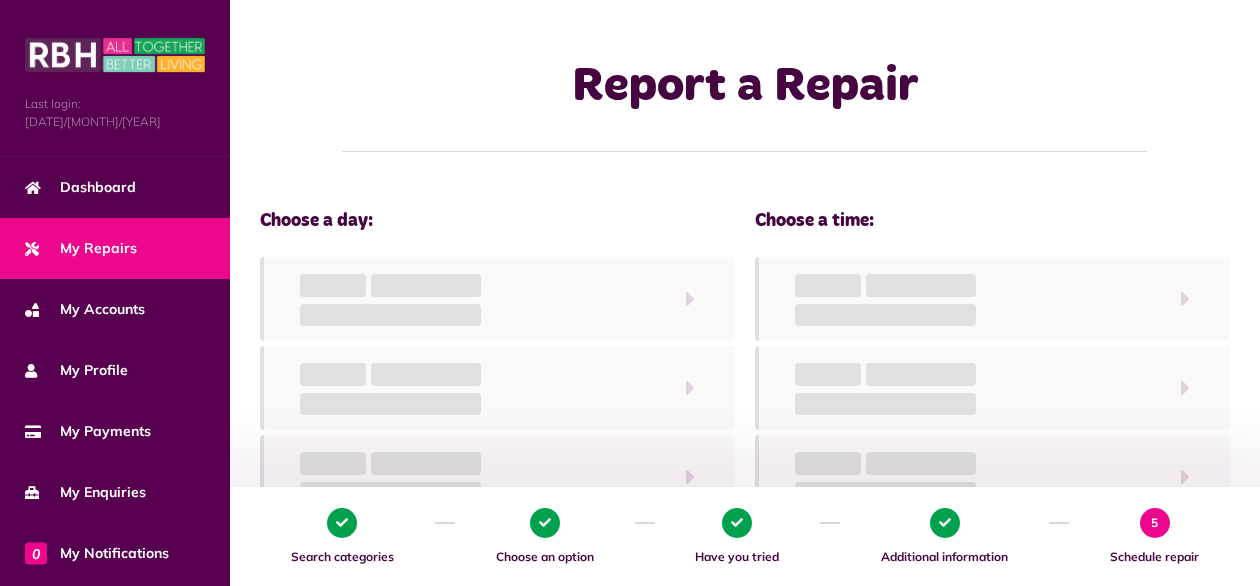 scroll, scrollTop: 0, scrollLeft: 0, axis: both 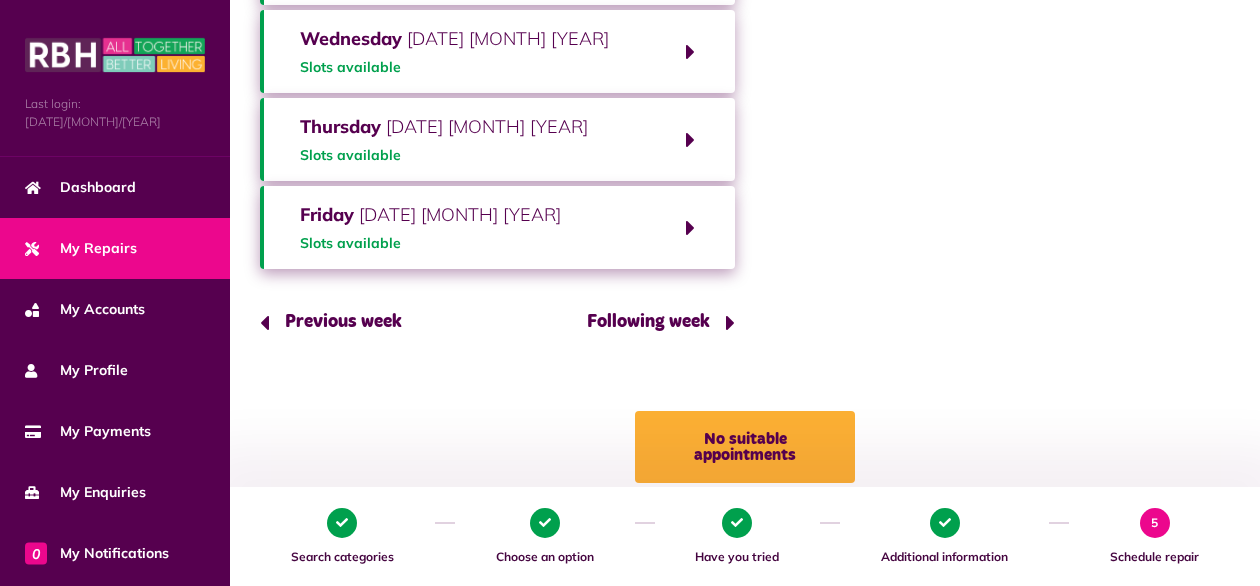 click on "Previous week" 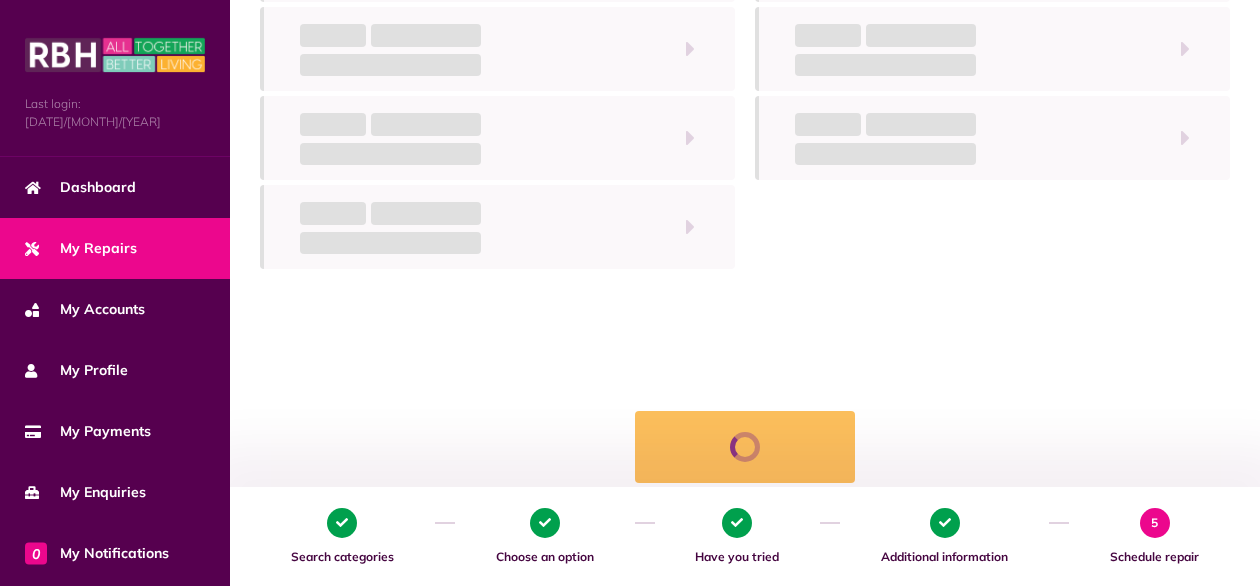 scroll, scrollTop: 425, scrollLeft: 0, axis: vertical 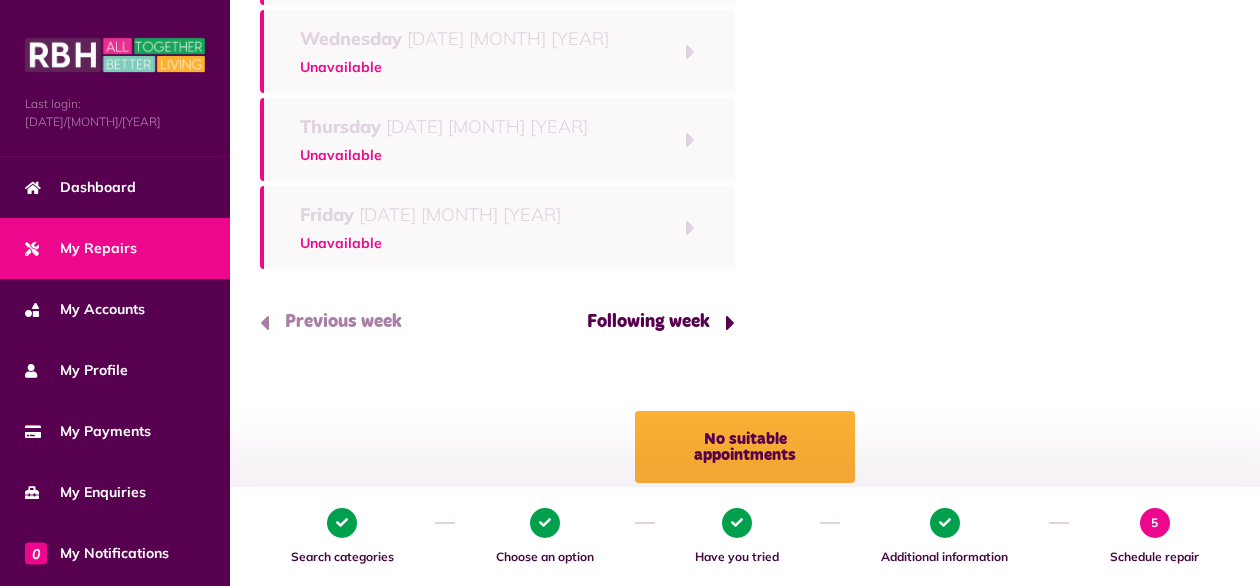 click on "Following week" 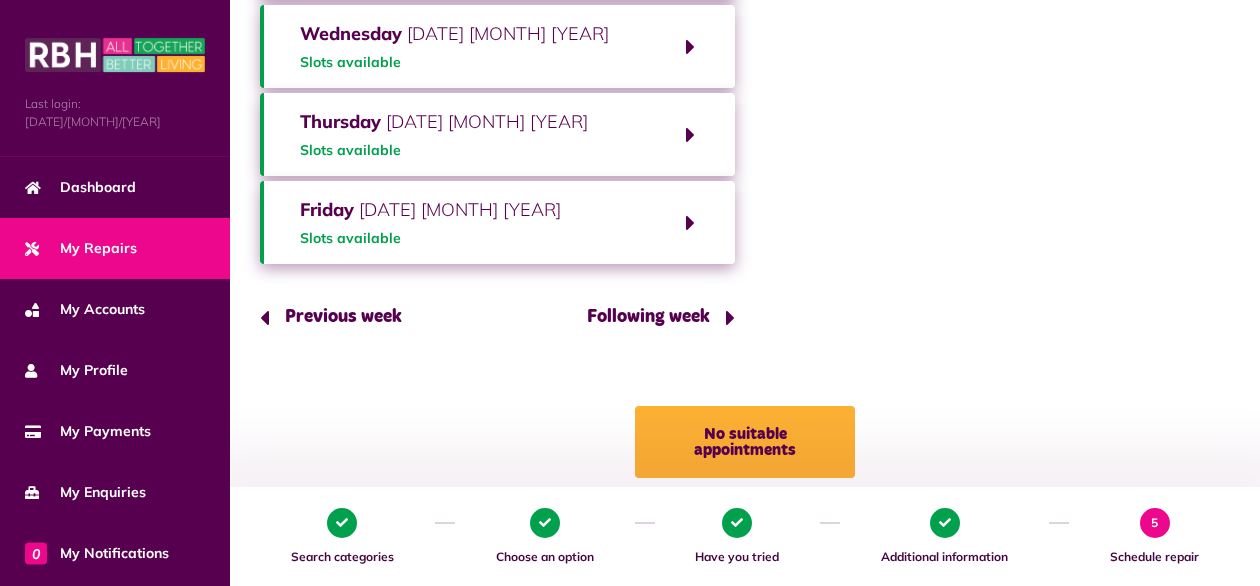 scroll, scrollTop: 425, scrollLeft: 0, axis: vertical 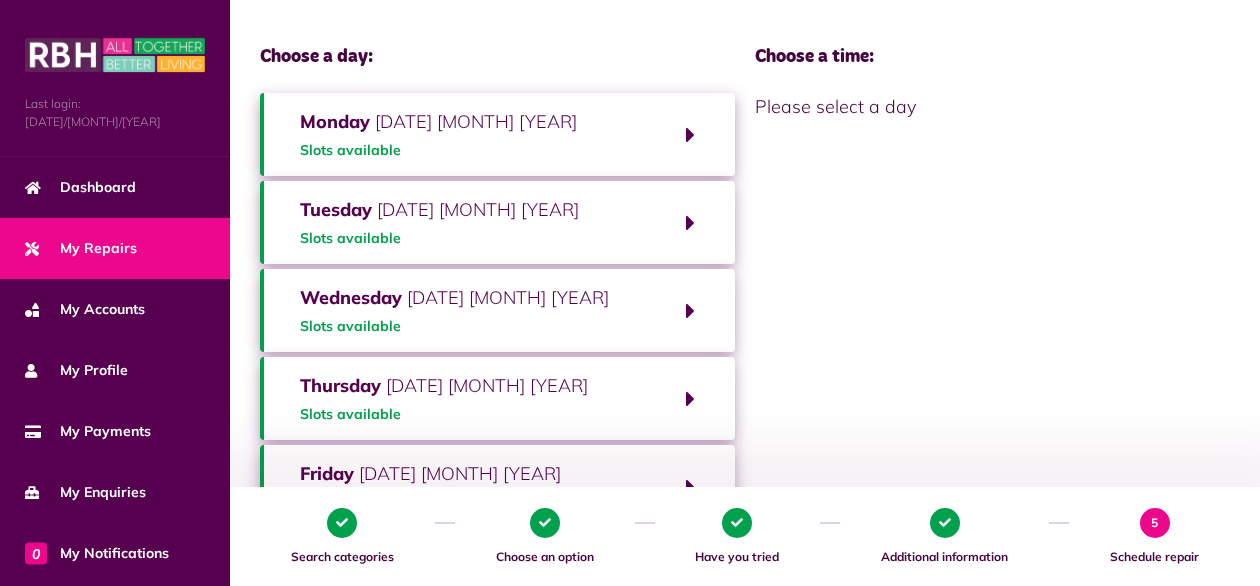 click on "Monday   11th August 2025 Slots available" 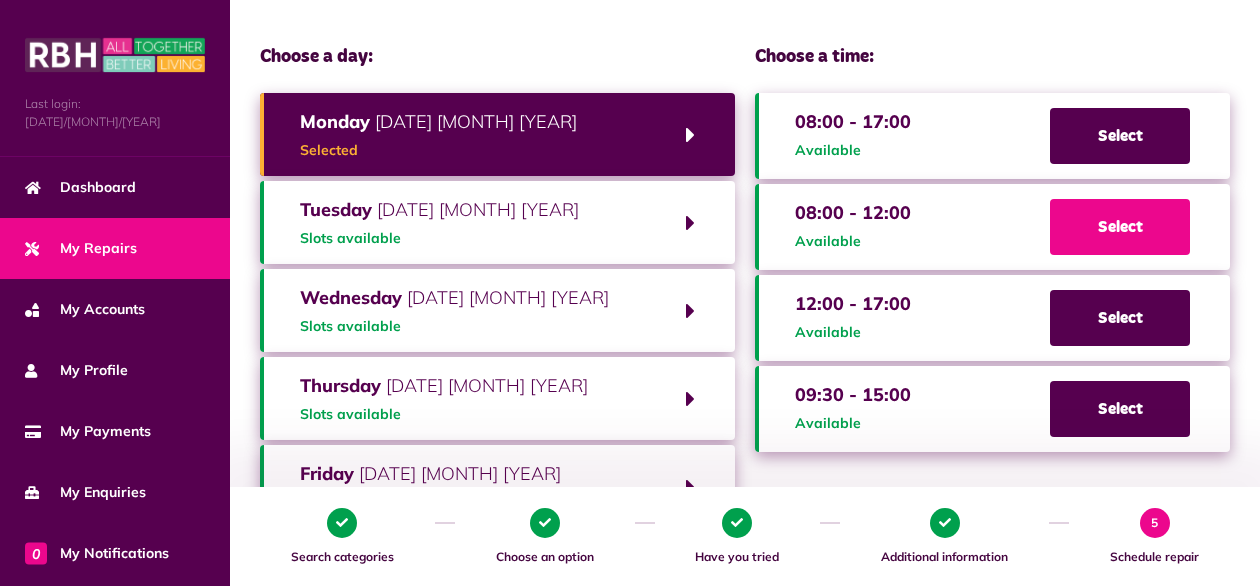 click on "Select" 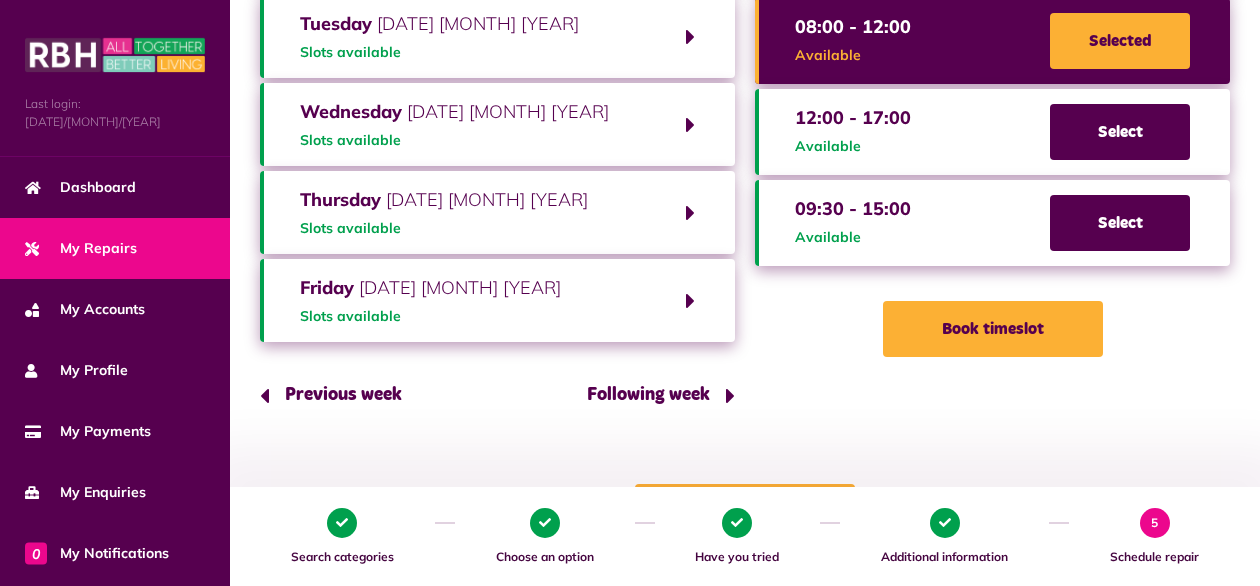 scroll, scrollTop: 399, scrollLeft: 0, axis: vertical 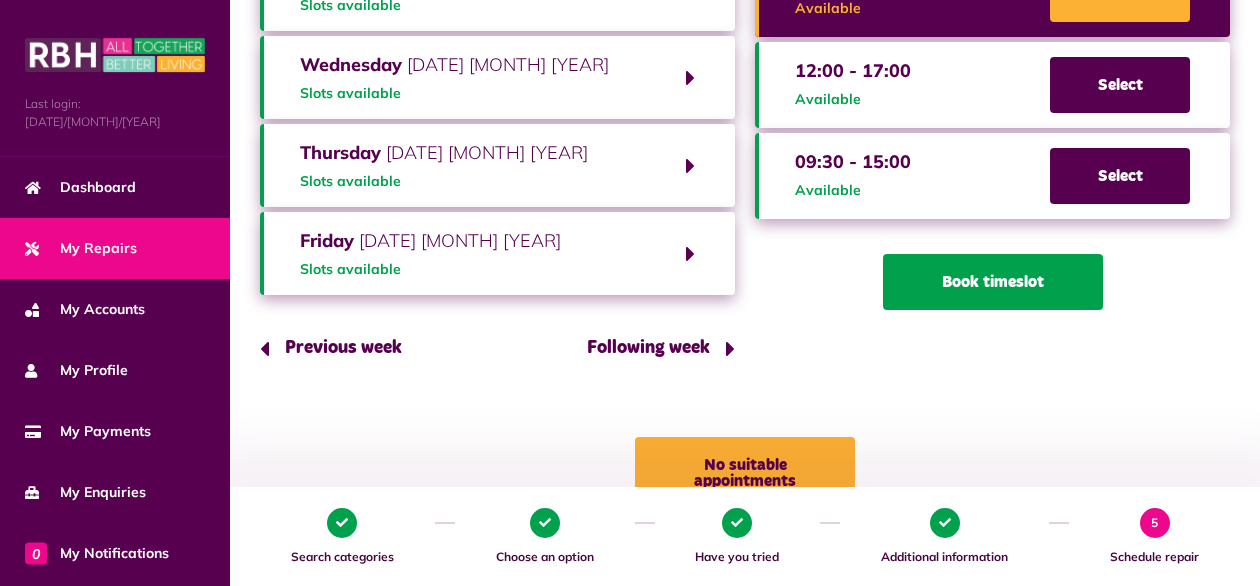 click on "Book timeslot" 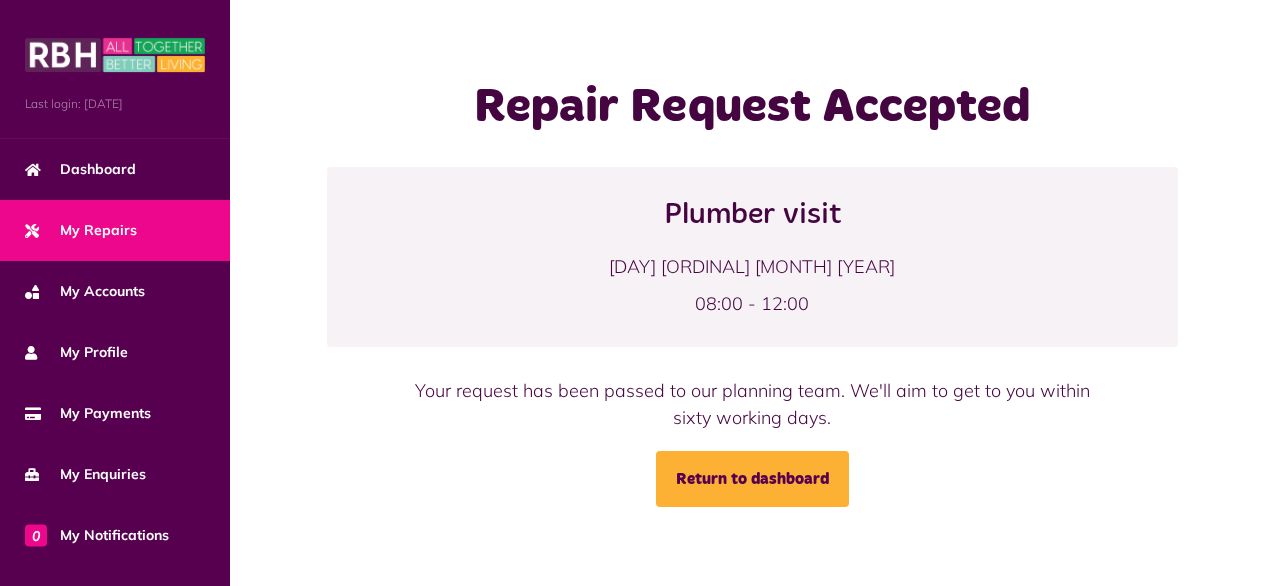scroll, scrollTop: 0, scrollLeft: 0, axis: both 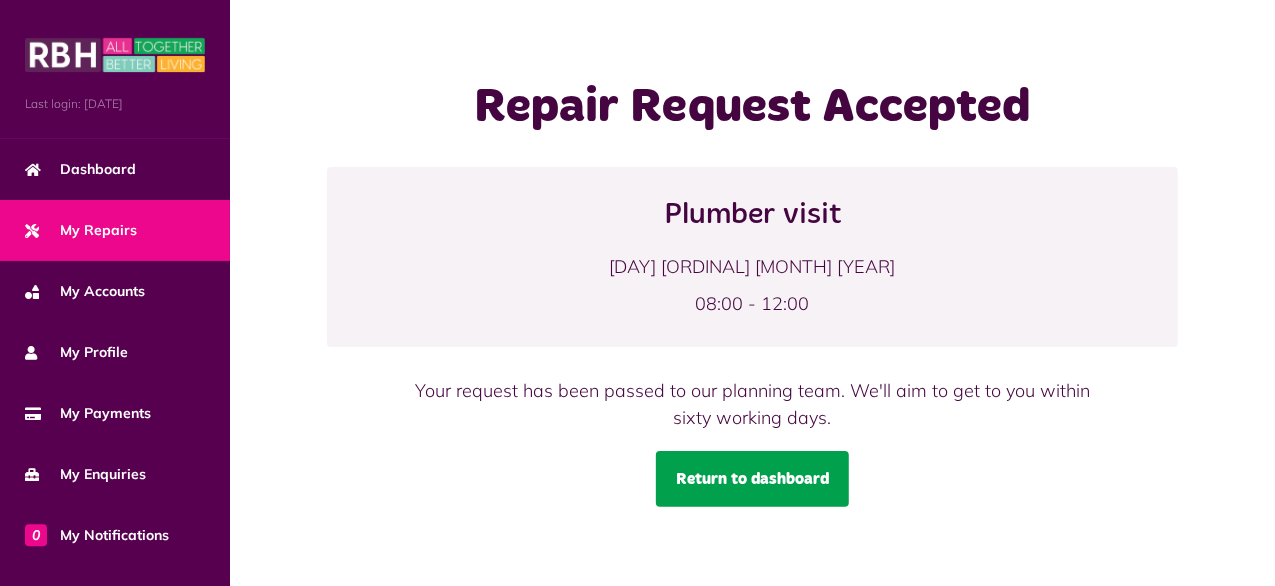 click on "Return to dashboard" at bounding box center (752, 479) 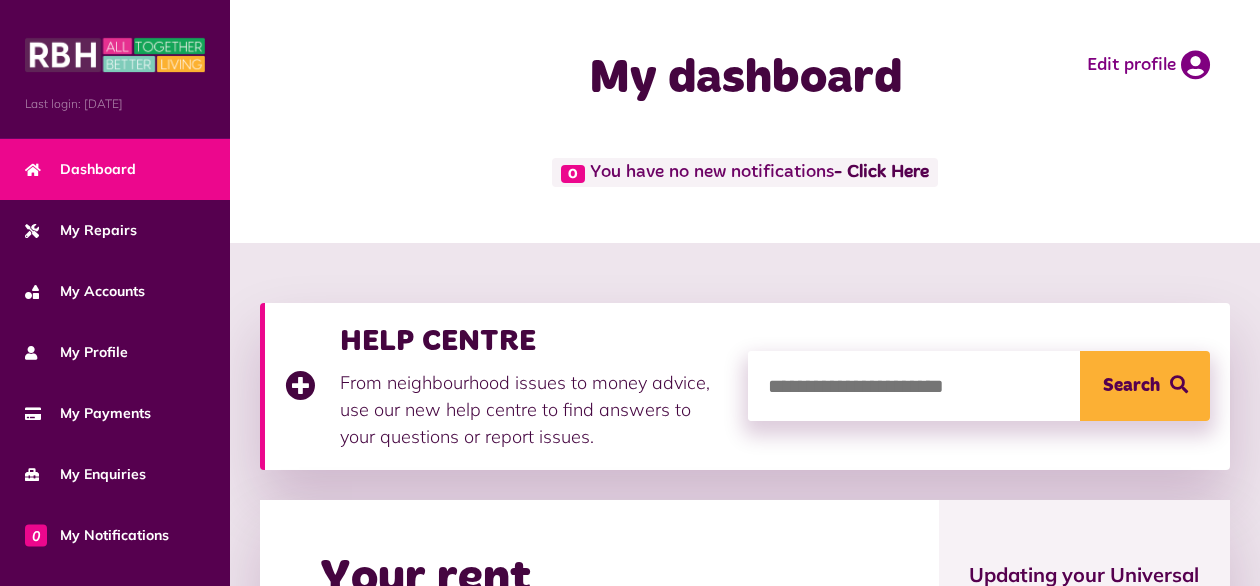 scroll, scrollTop: 0, scrollLeft: 0, axis: both 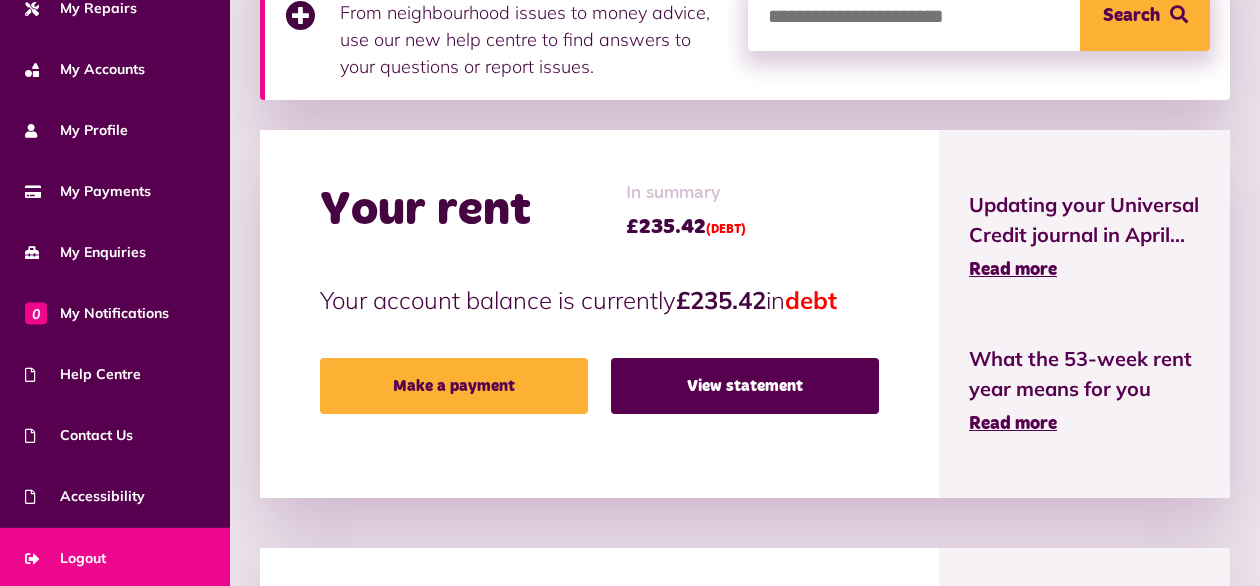 click on "Logout" at bounding box center (65, 558) 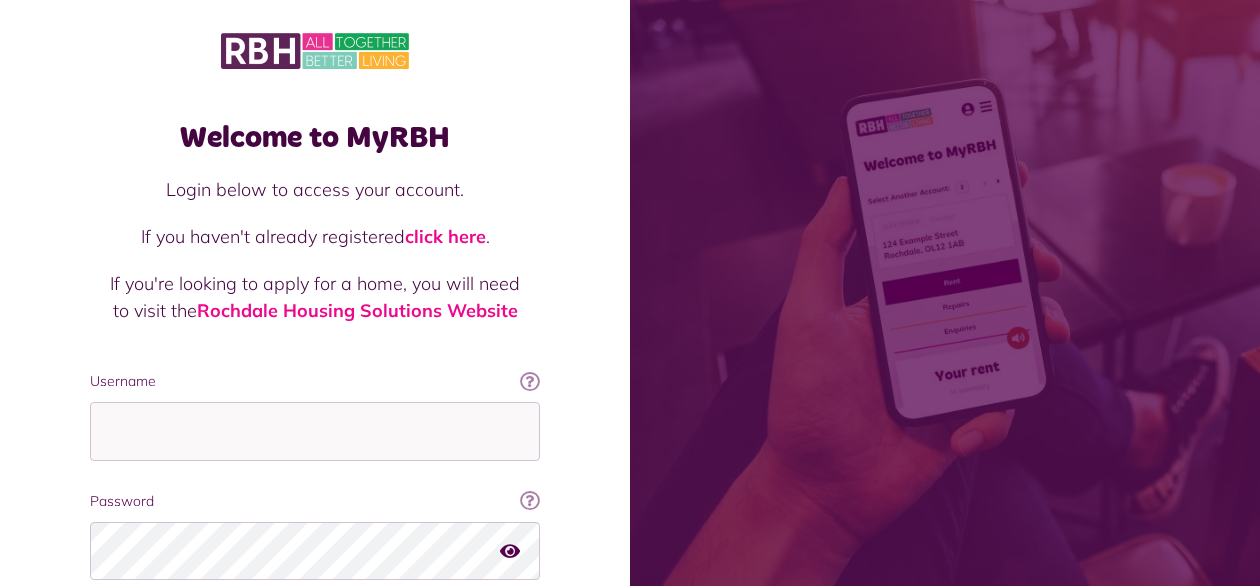 scroll, scrollTop: 0, scrollLeft: 0, axis: both 